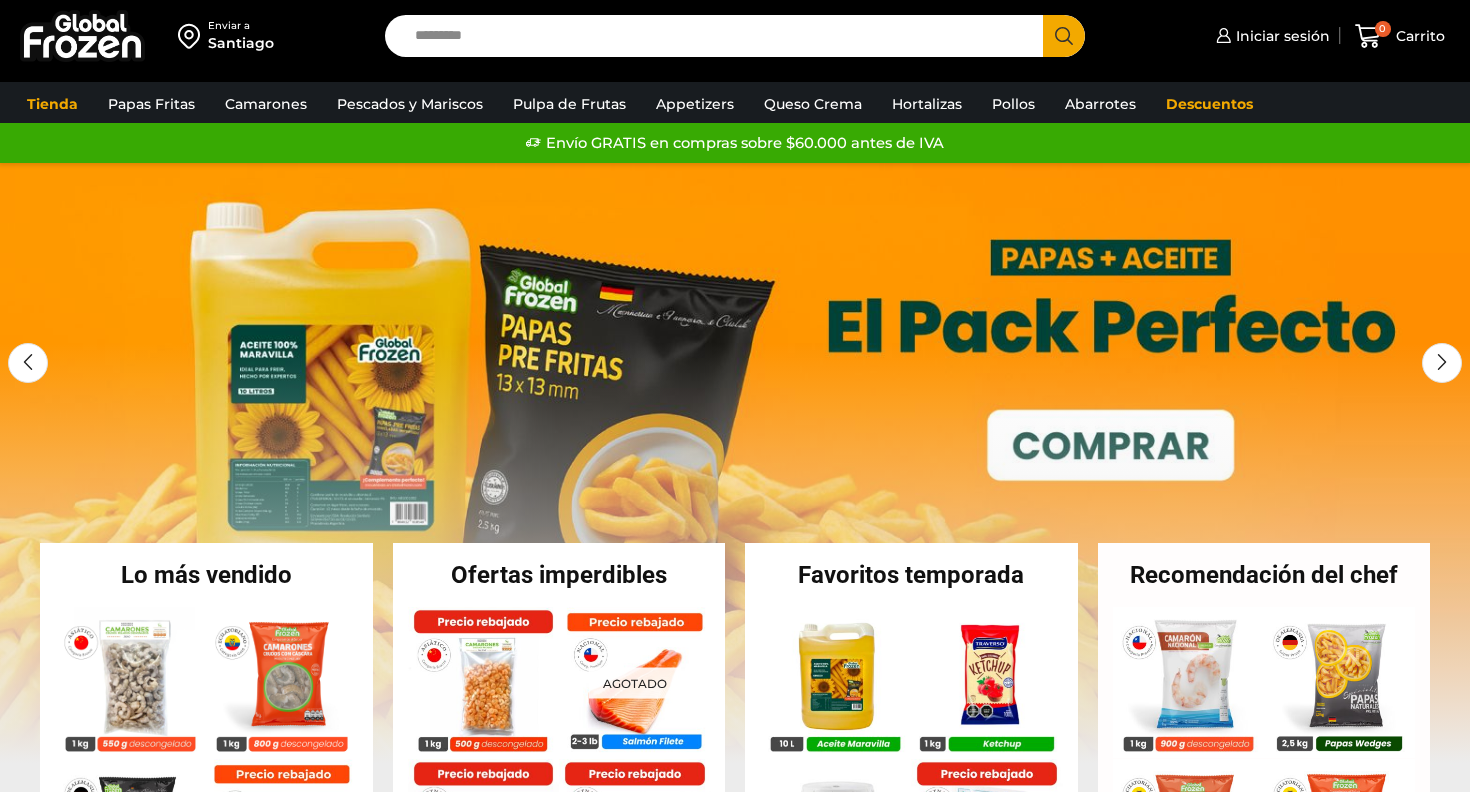 scroll, scrollTop: 0, scrollLeft: 0, axis: both 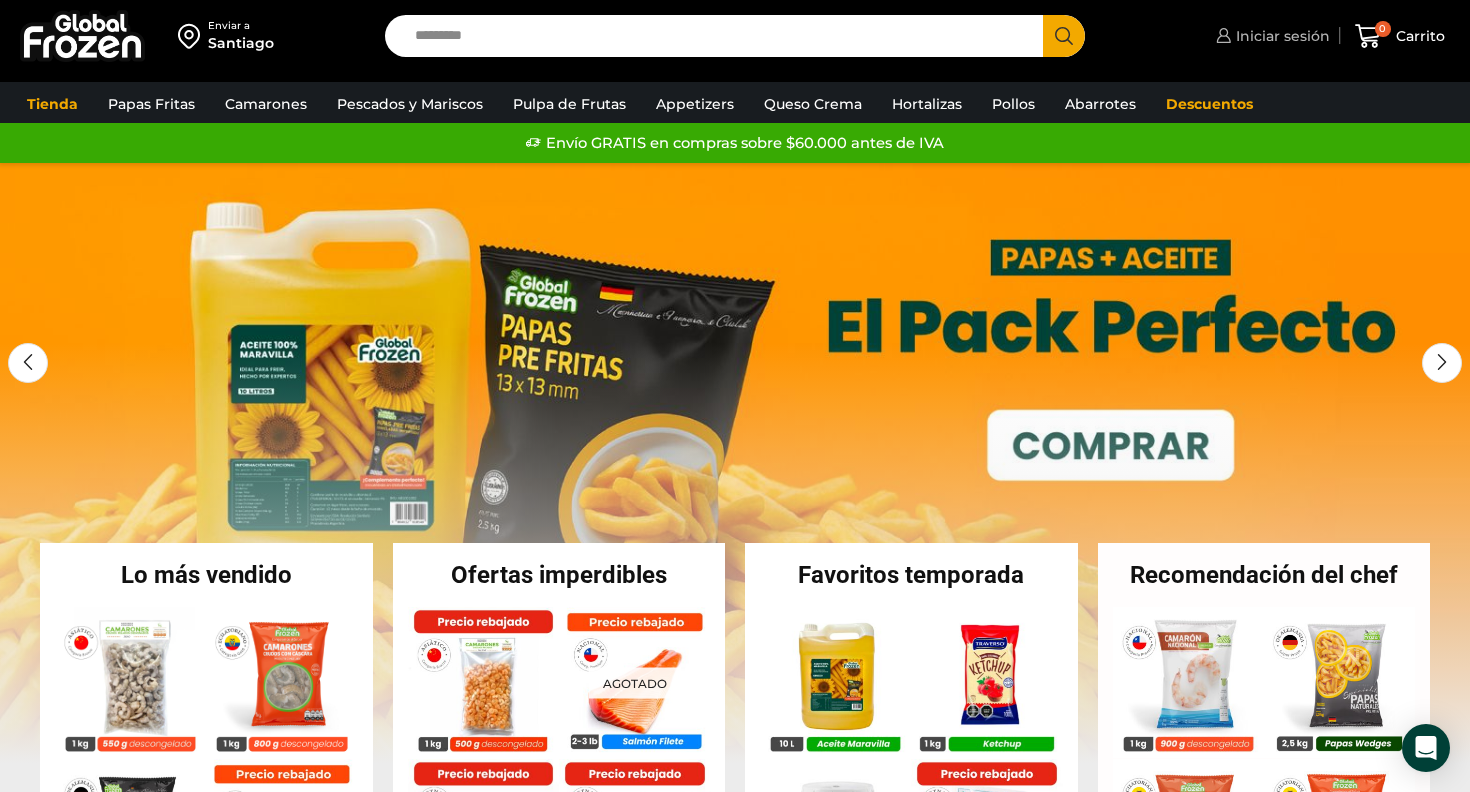 click on "Iniciar sesión" at bounding box center [1270, 36] 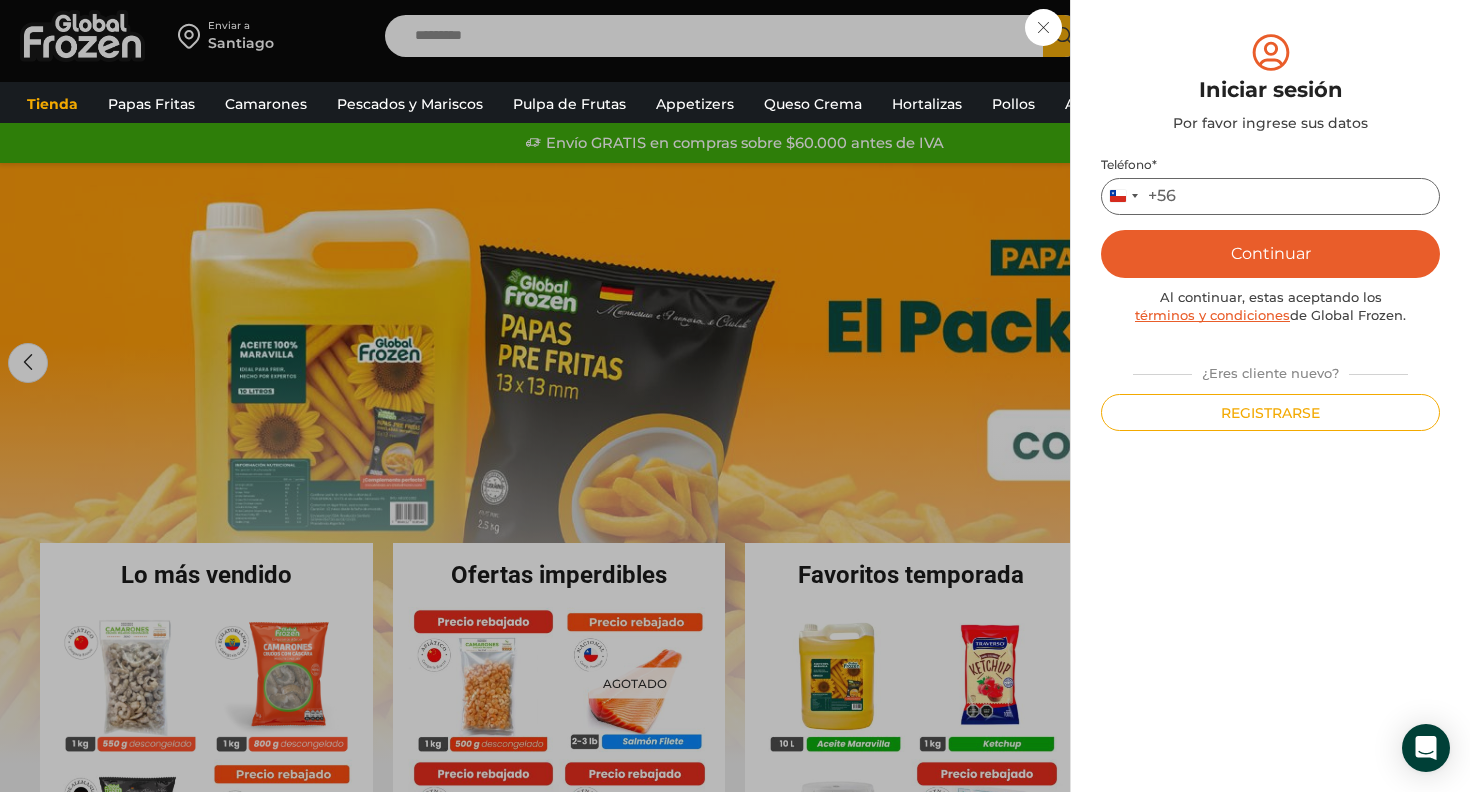 click on "Teléfono
*" at bounding box center (1270, 196) 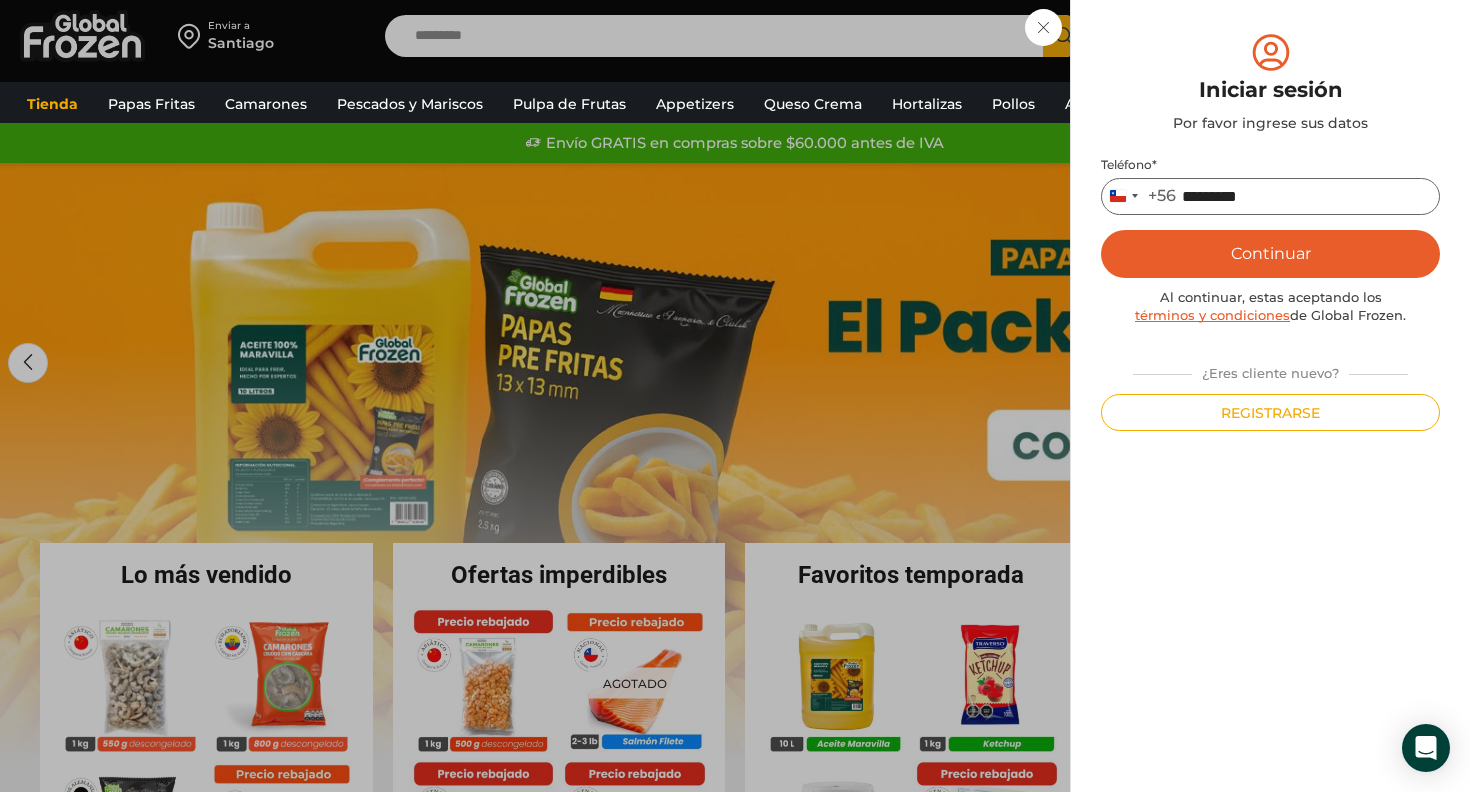 type on "*********" 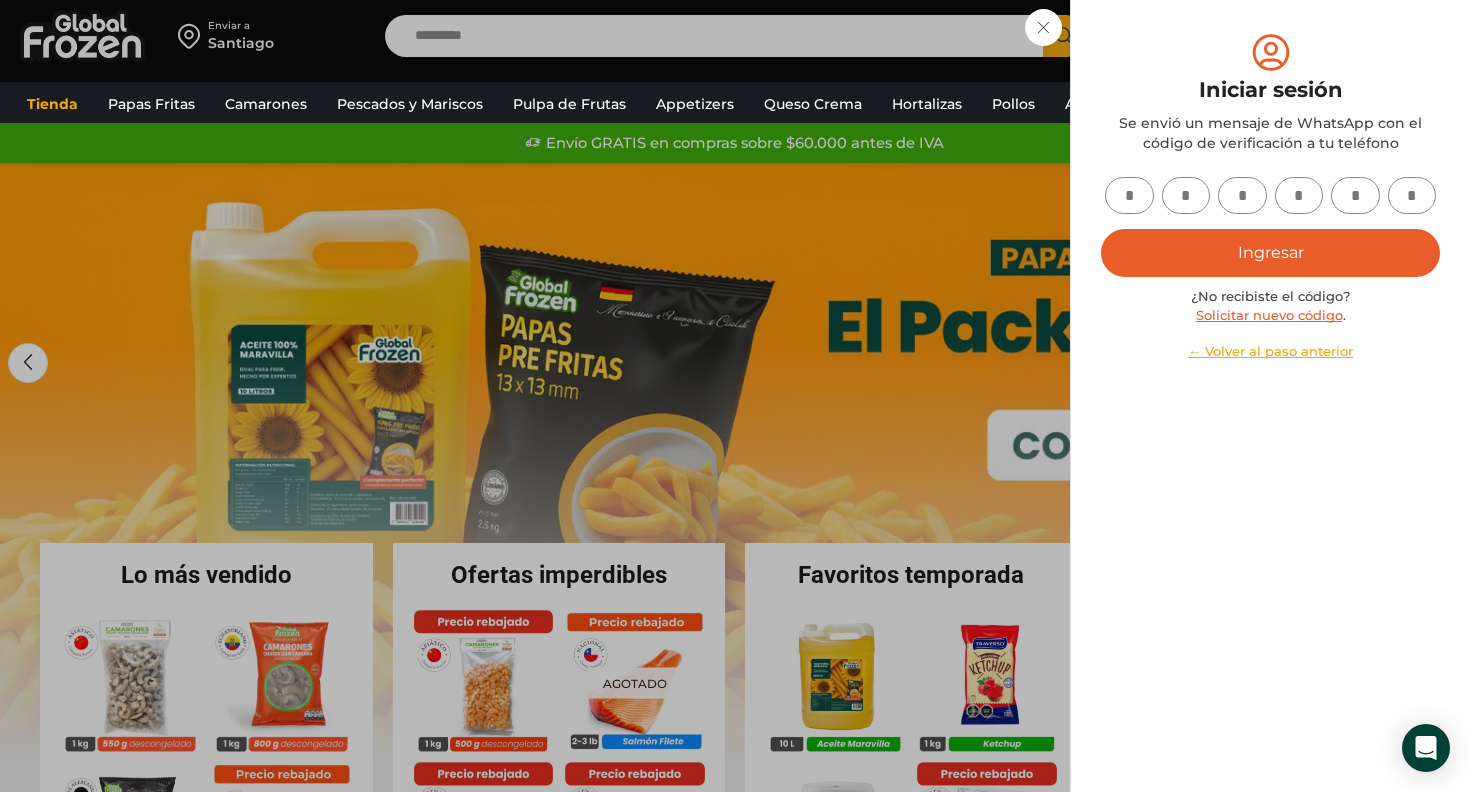 click at bounding box center (1129, 195) 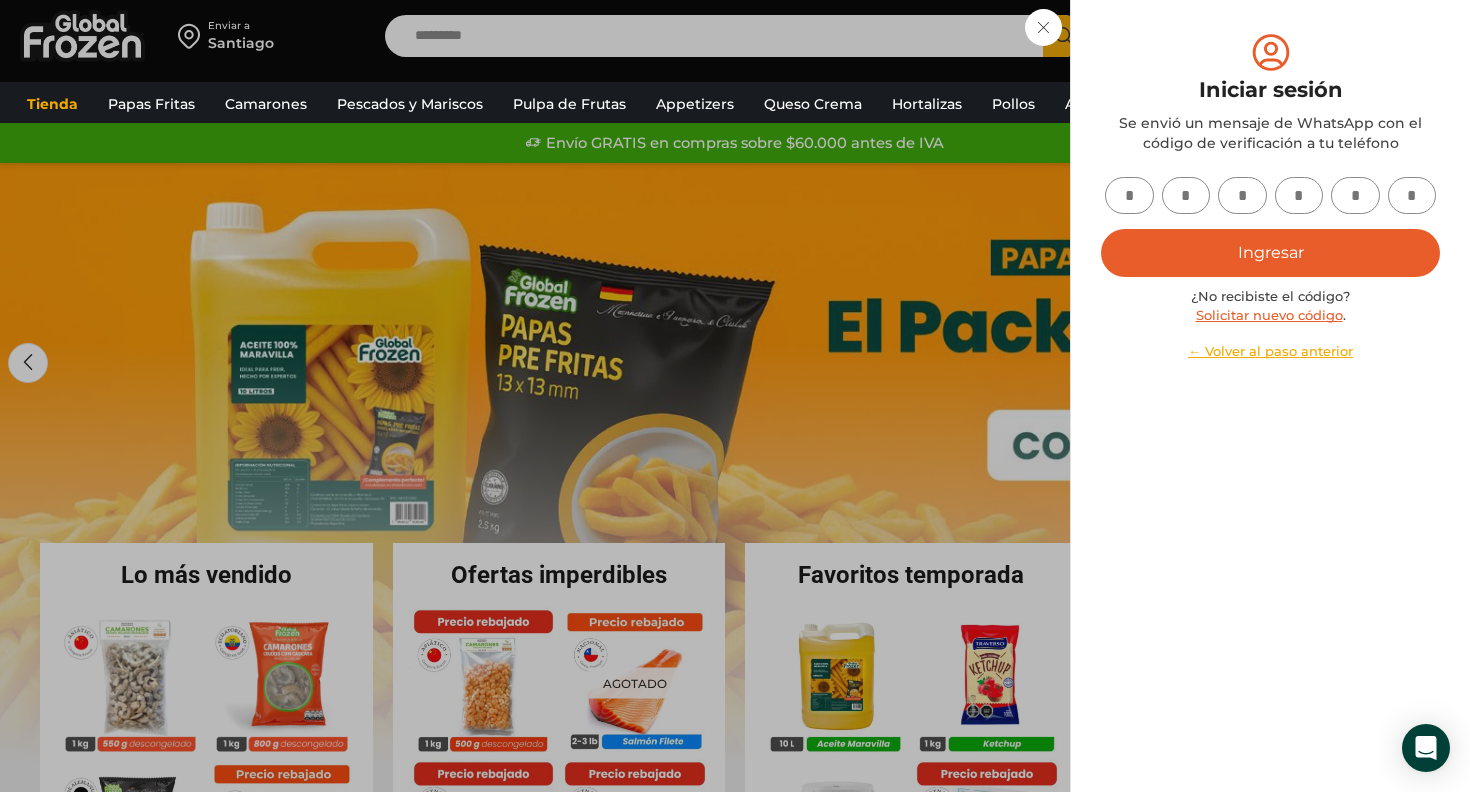 type on "*" 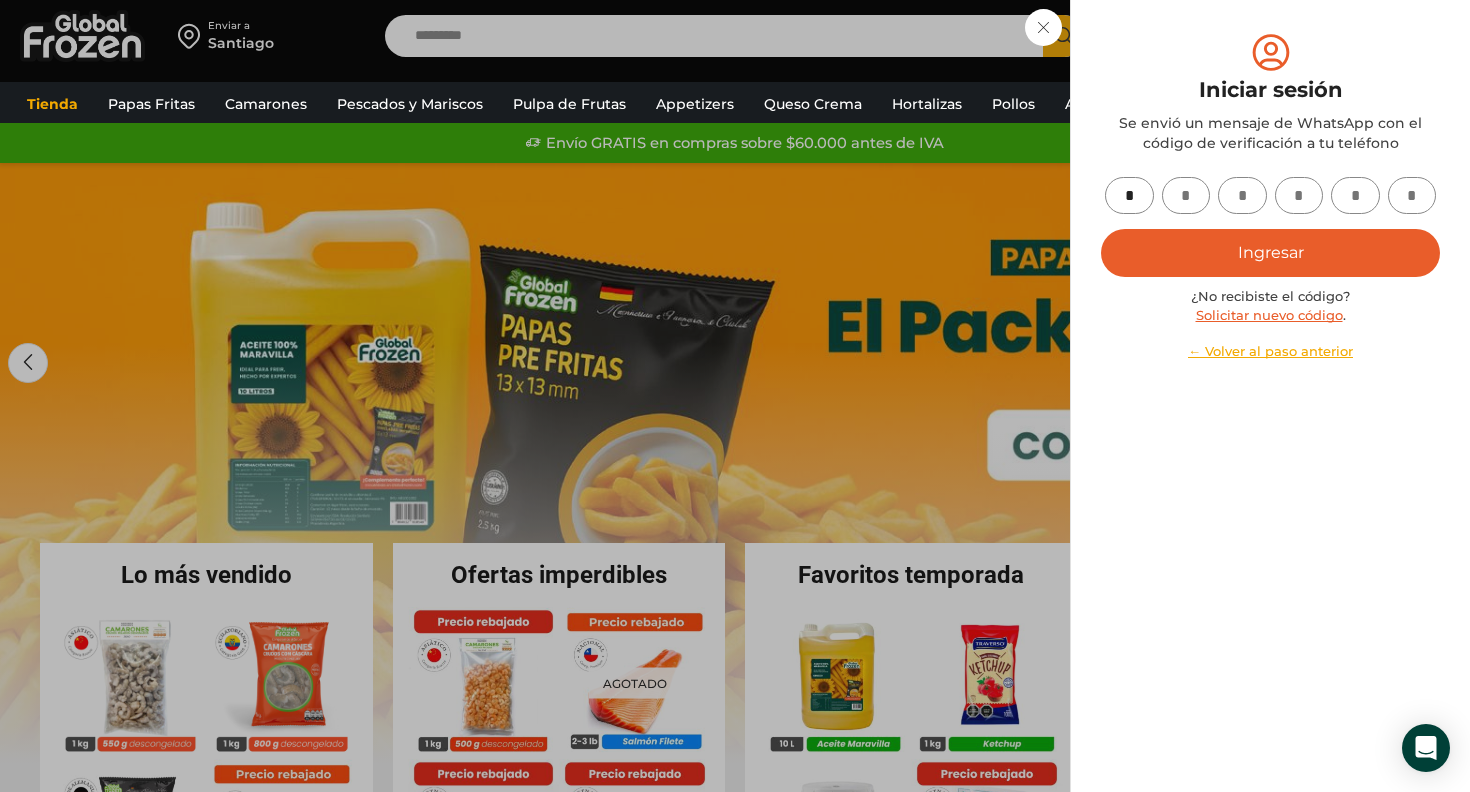 type on "*" 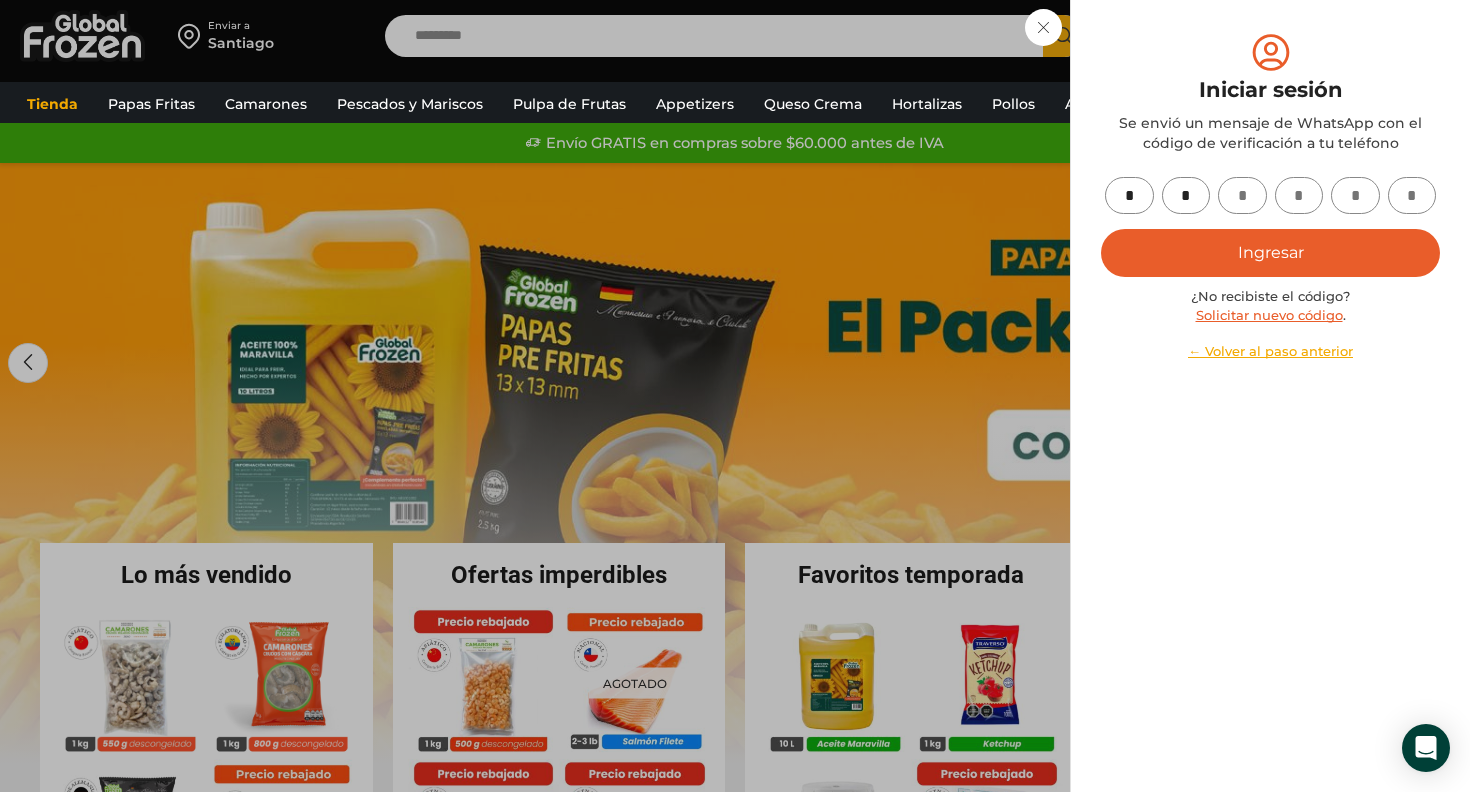 type on "*" 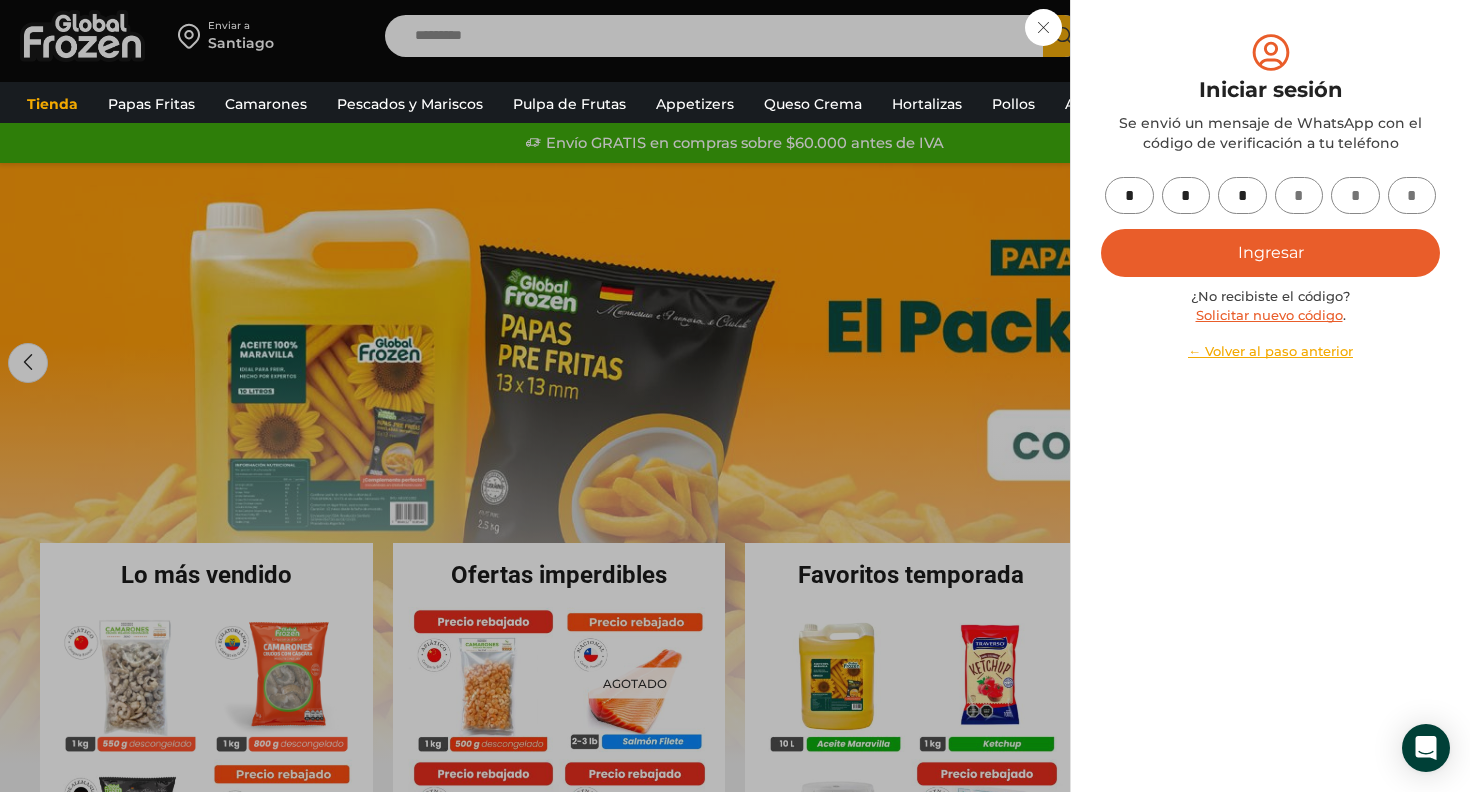 type on "*" 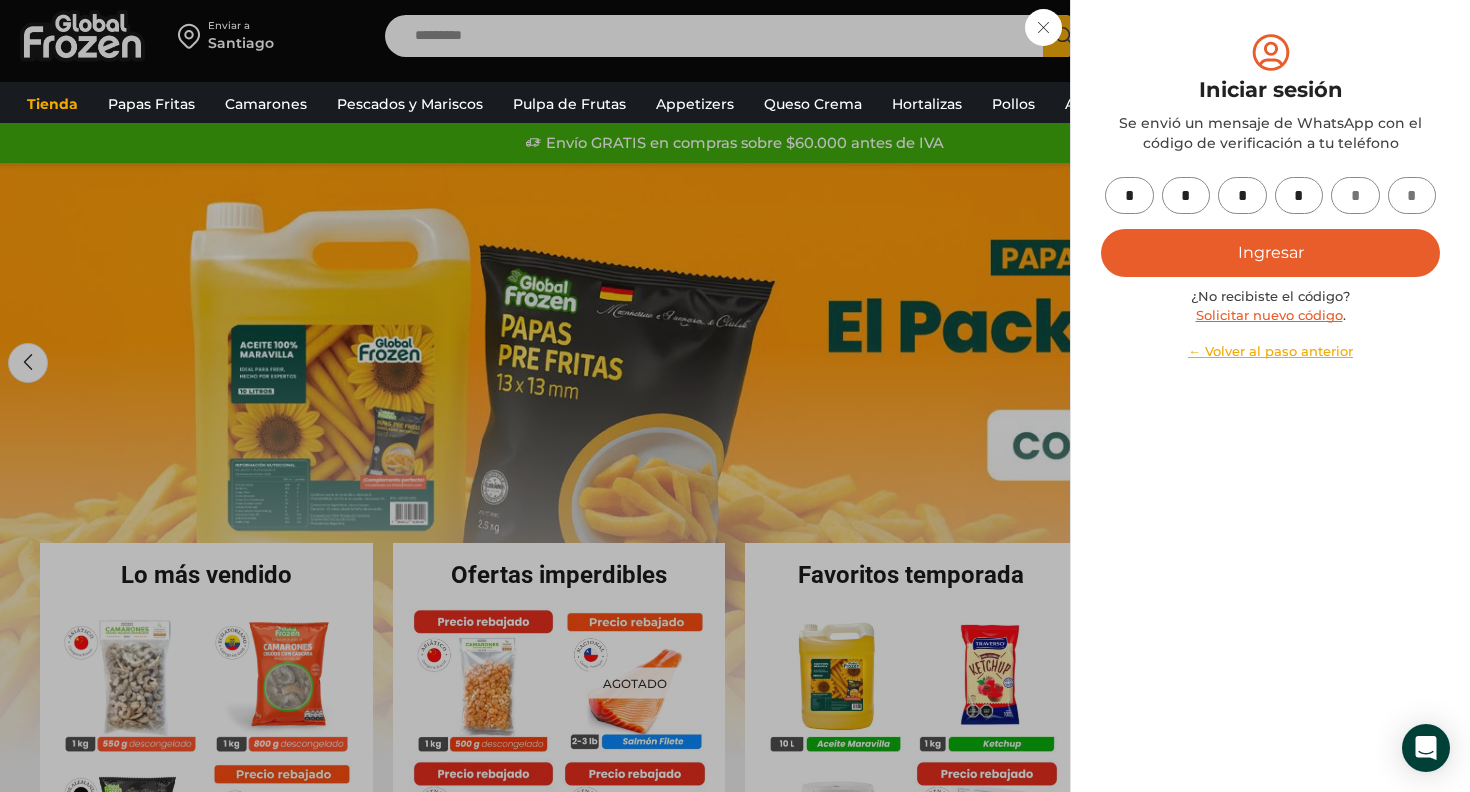 type on "*" 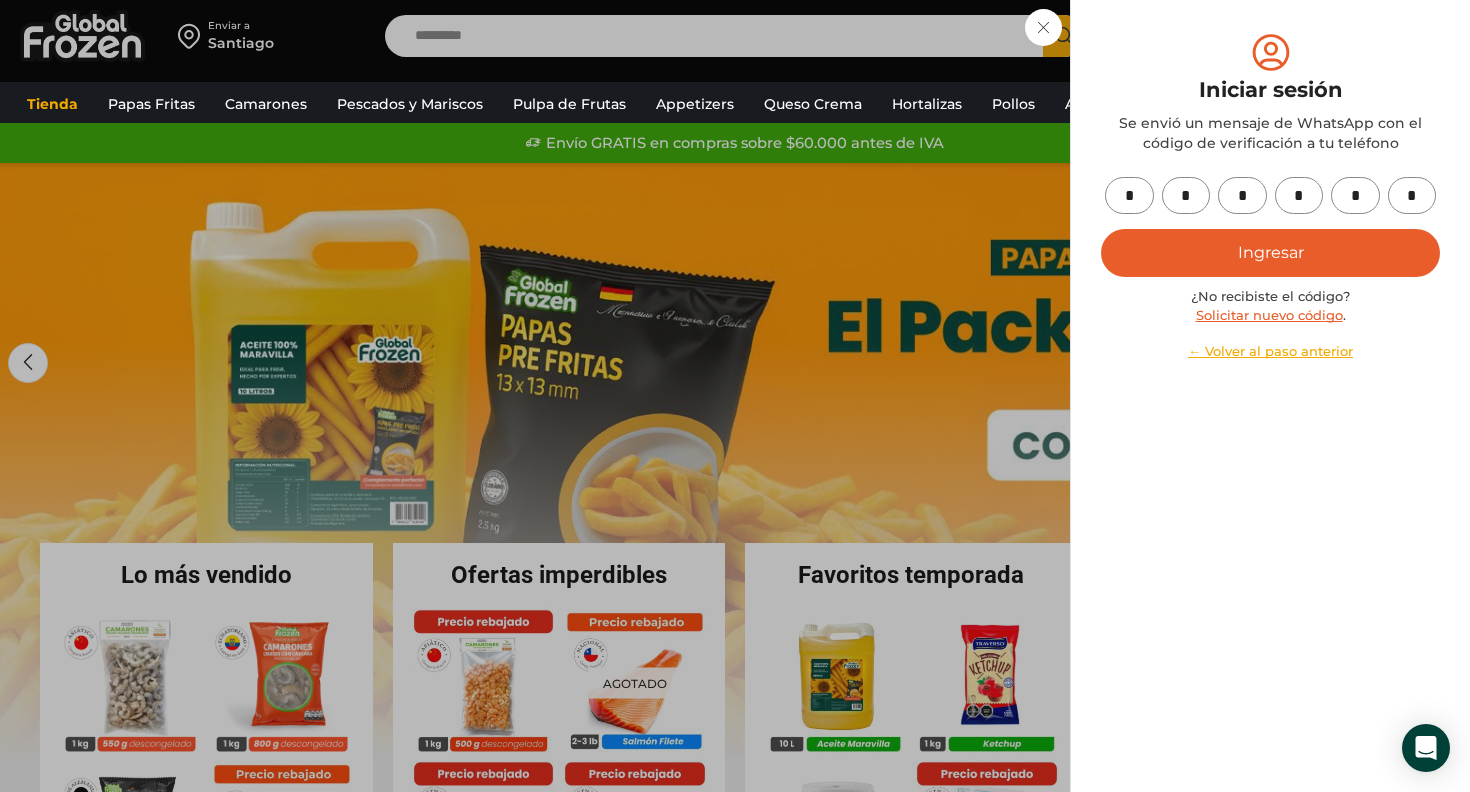type on "*" 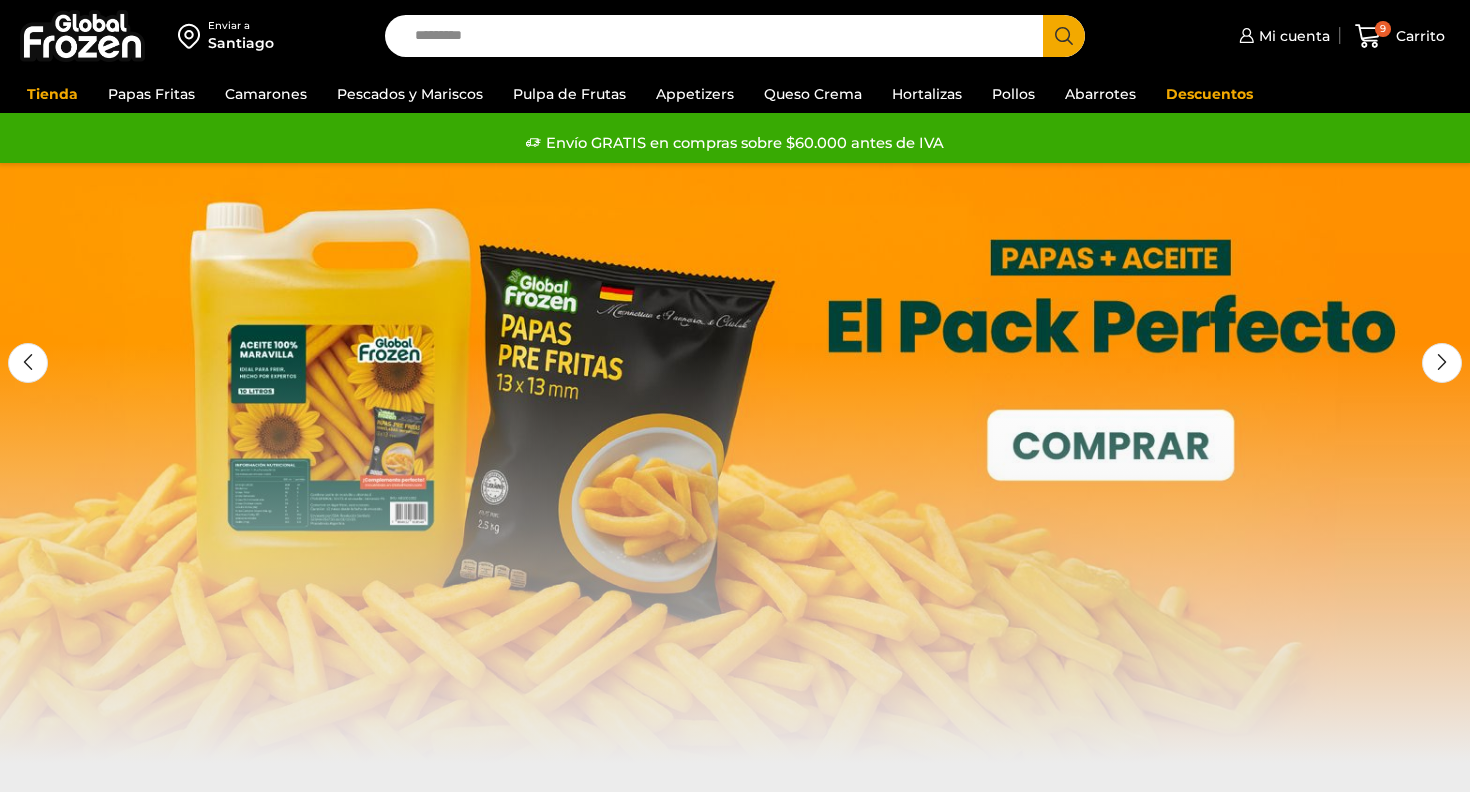 scroll, scrollTop: 0, scrollLeft: 0, axis: both 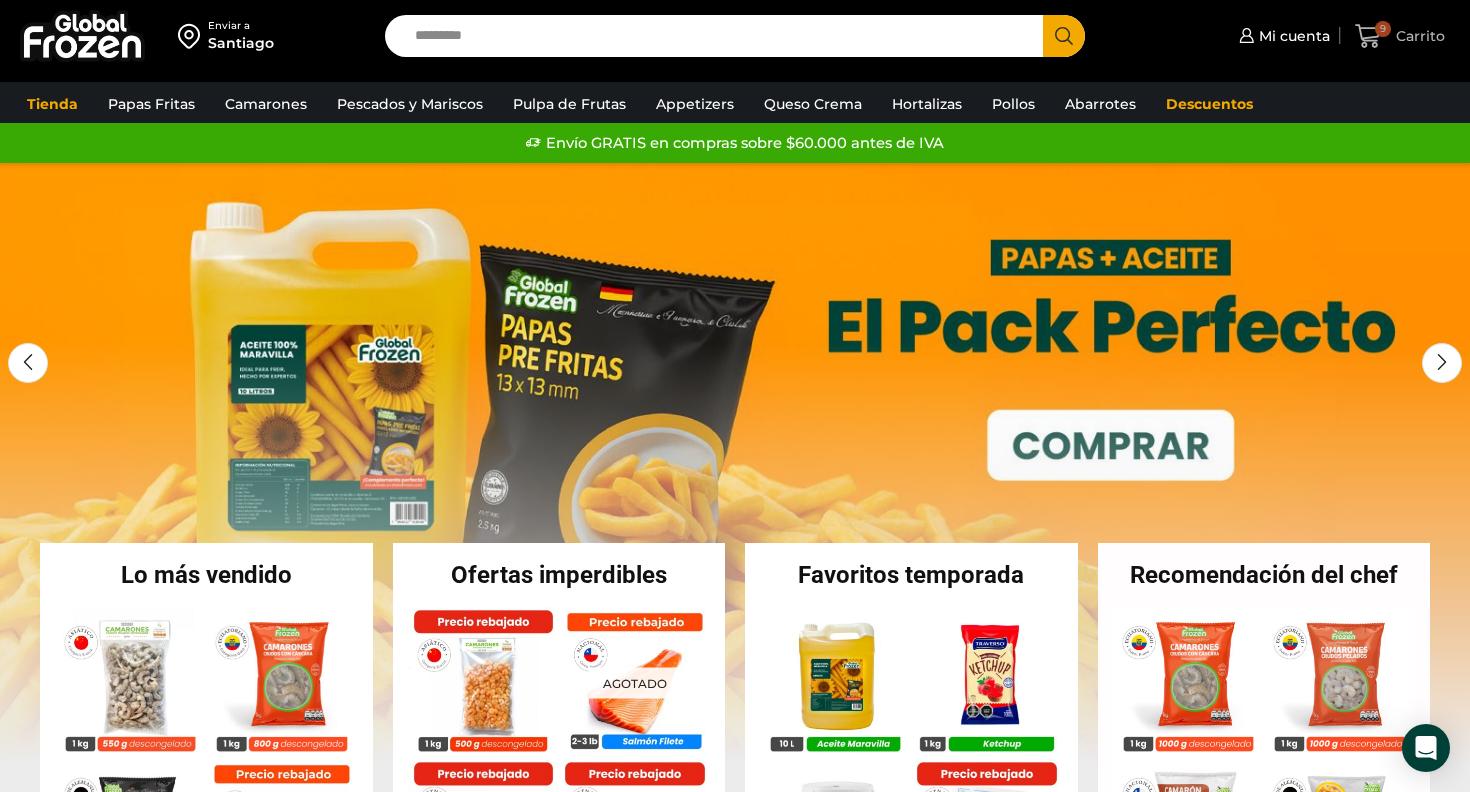 click 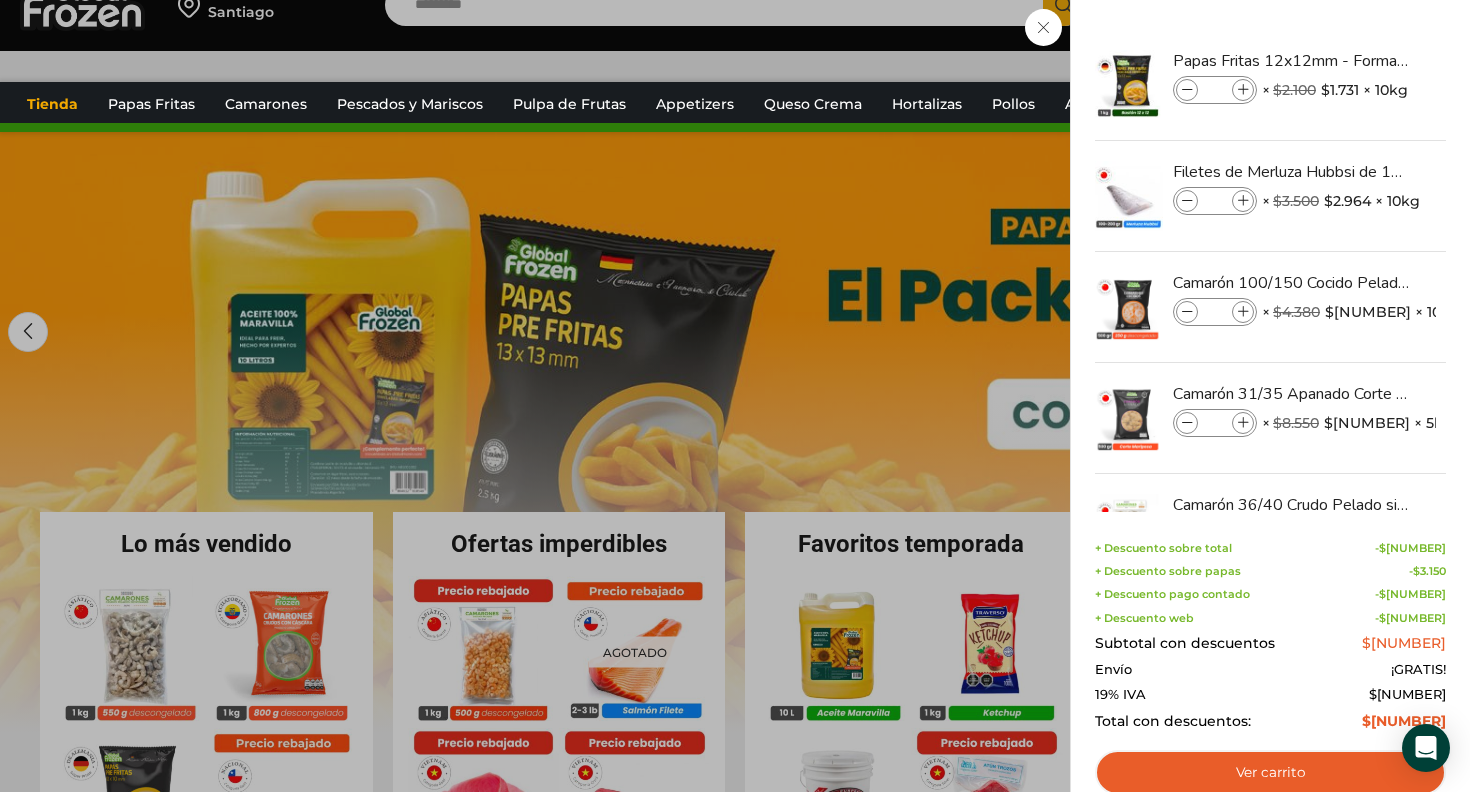 scroll, scrollTop: 58, scrollLeft: 0, axis: vertical 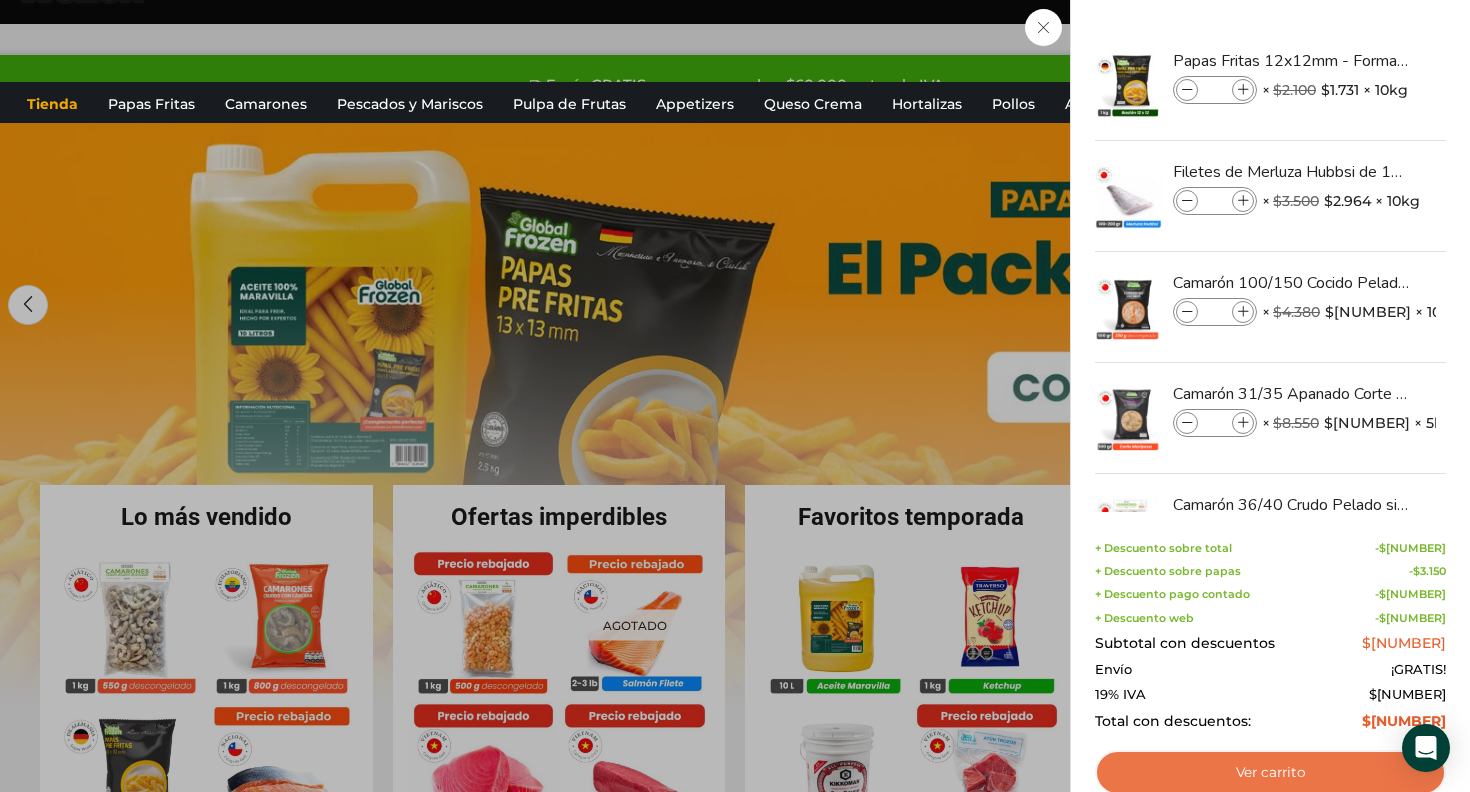 click on "Ver carrito" at bounding box center [1270, 773] 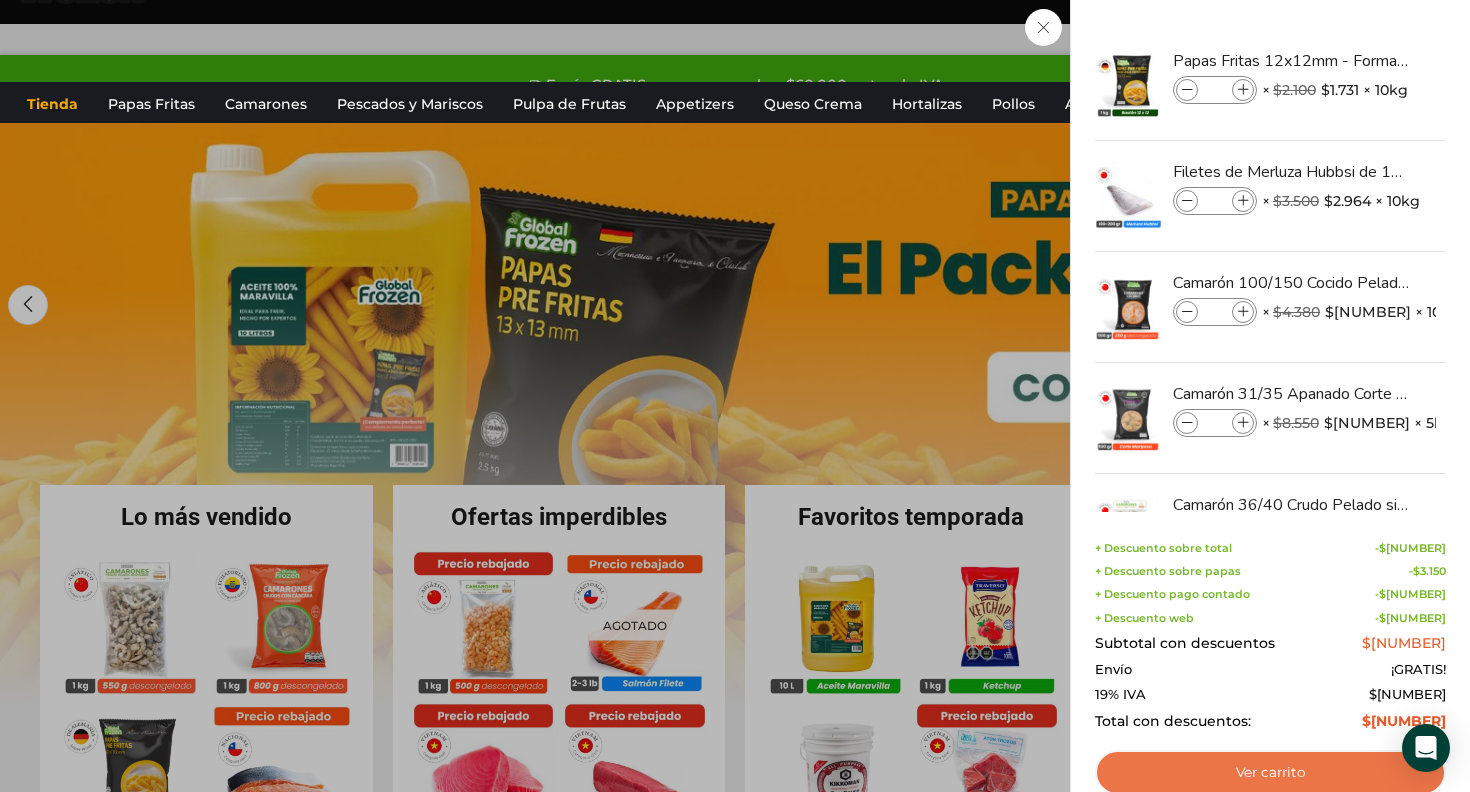 click on "Ver carrito" at bounding box center (1270, 773) 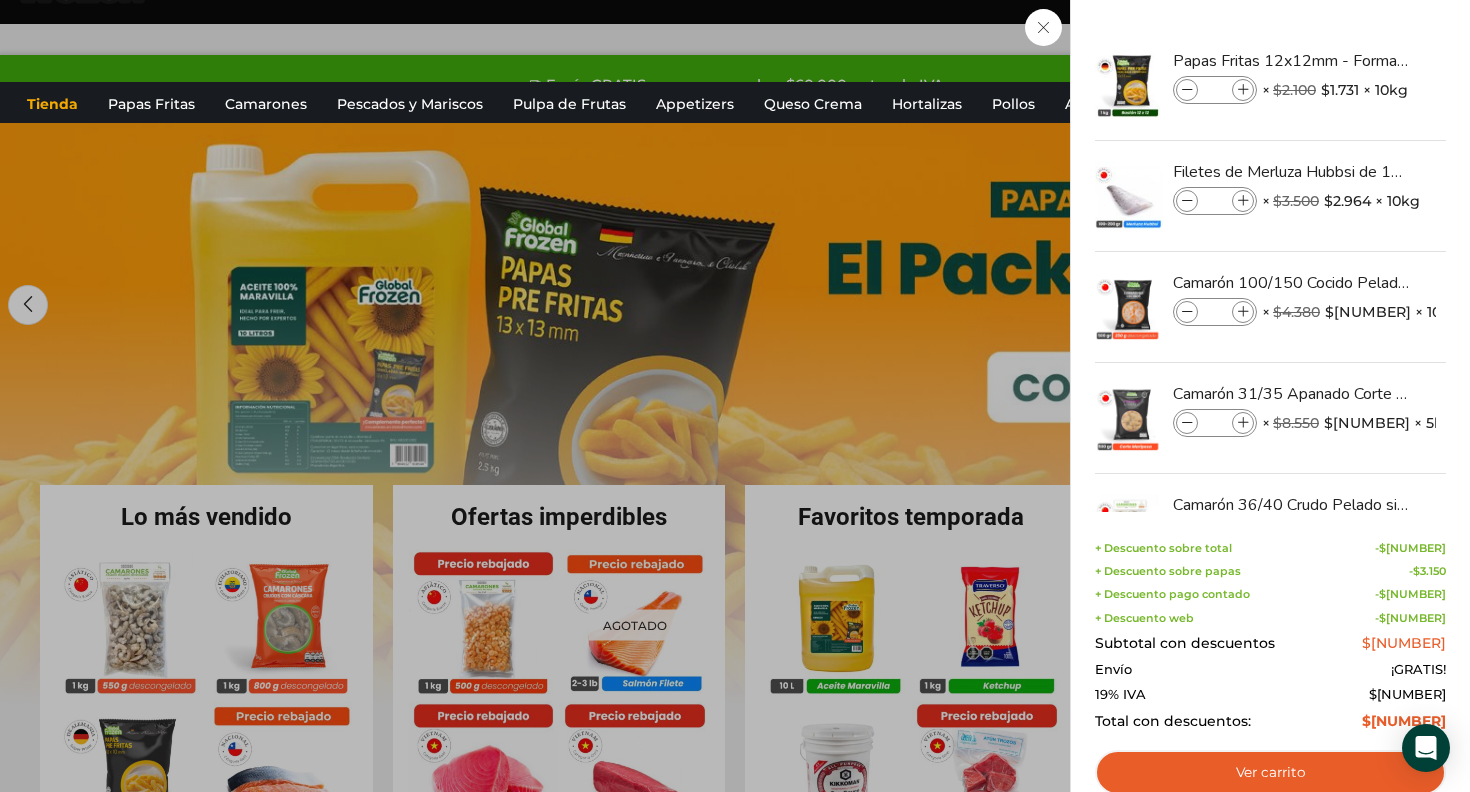 click on "9
Carrito
9
9
Shopping Cart
*
$" at bounding box center [1400, -22] 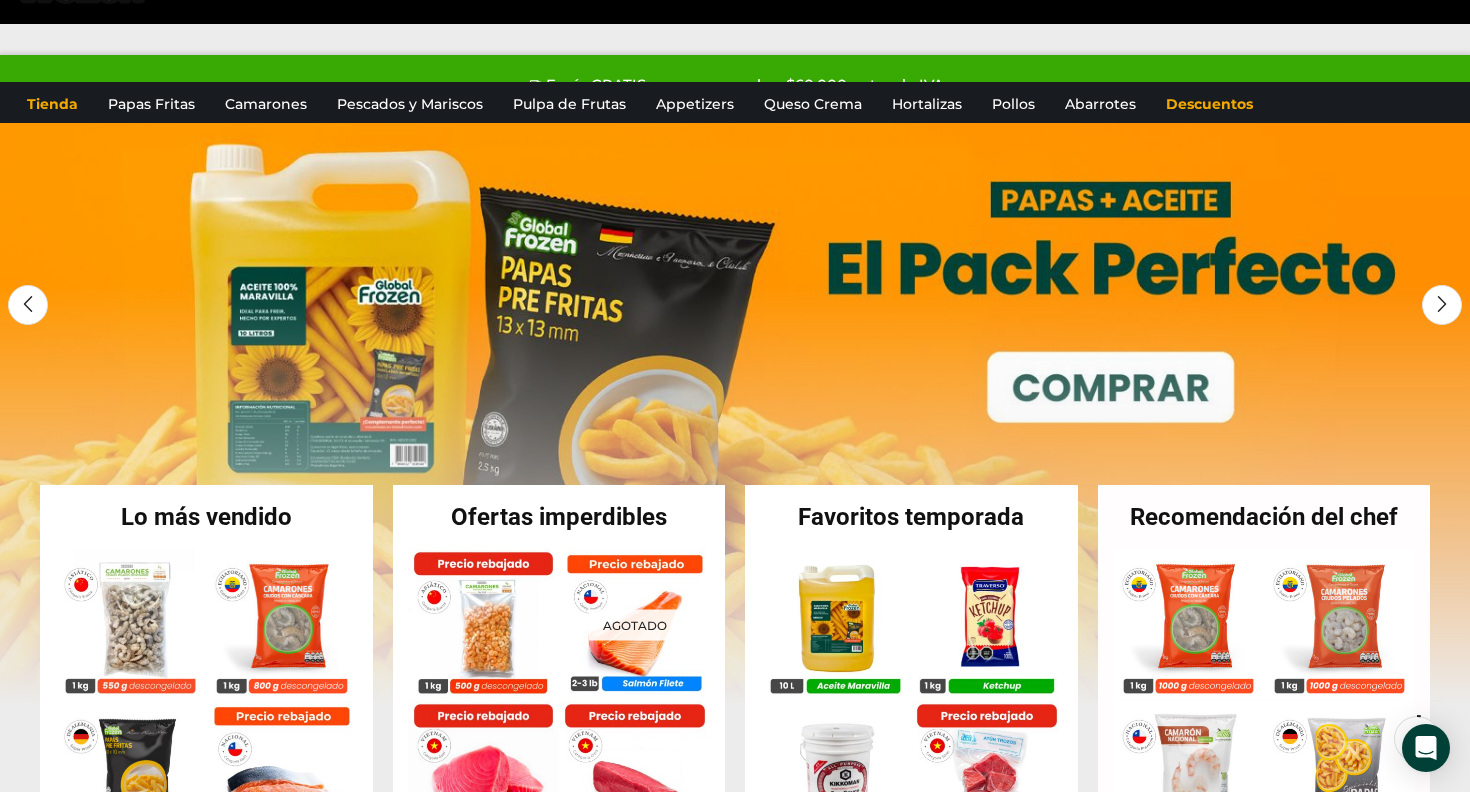 click 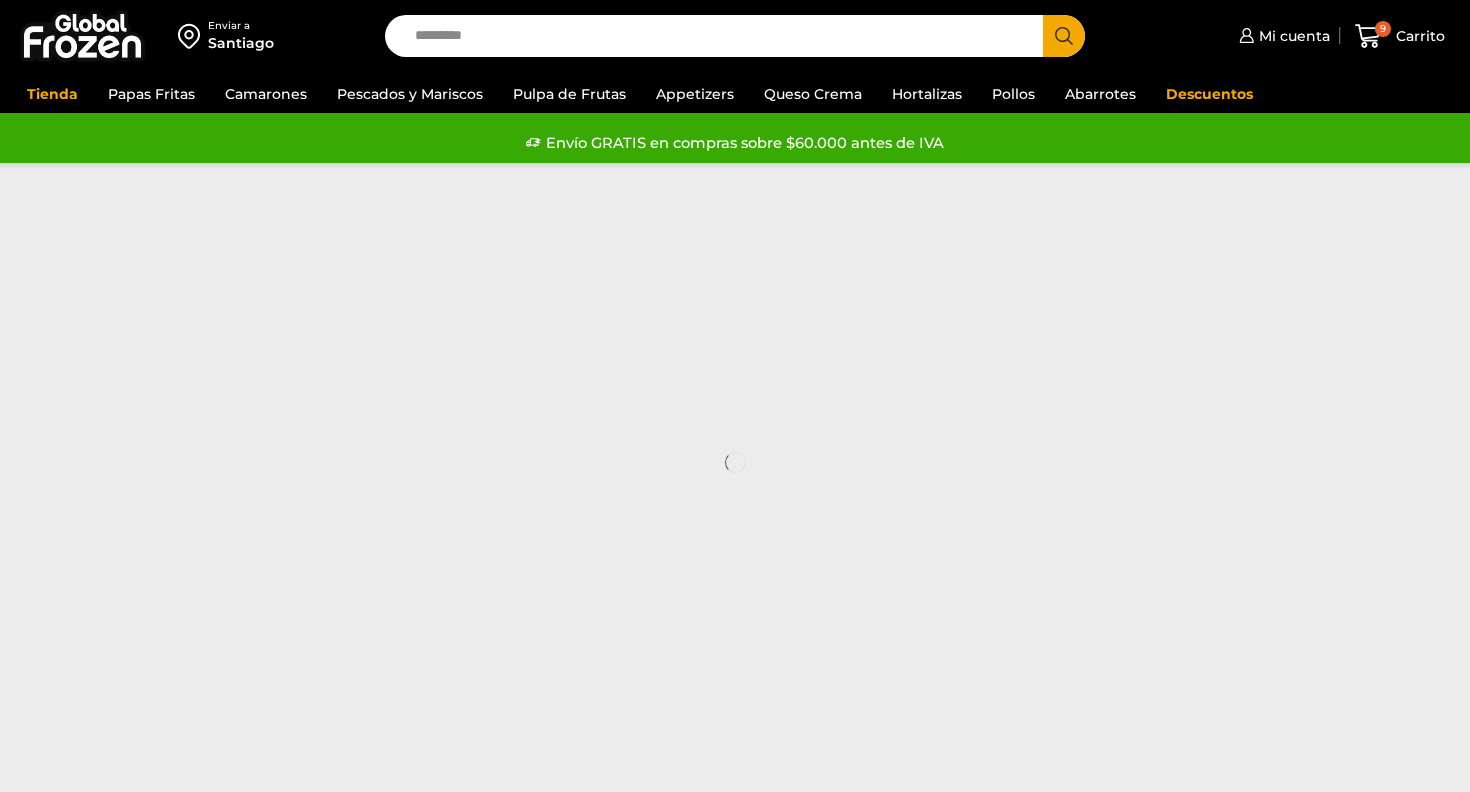 scroll, scrollTop: 48, scrollLeft: 0, axis: vertical 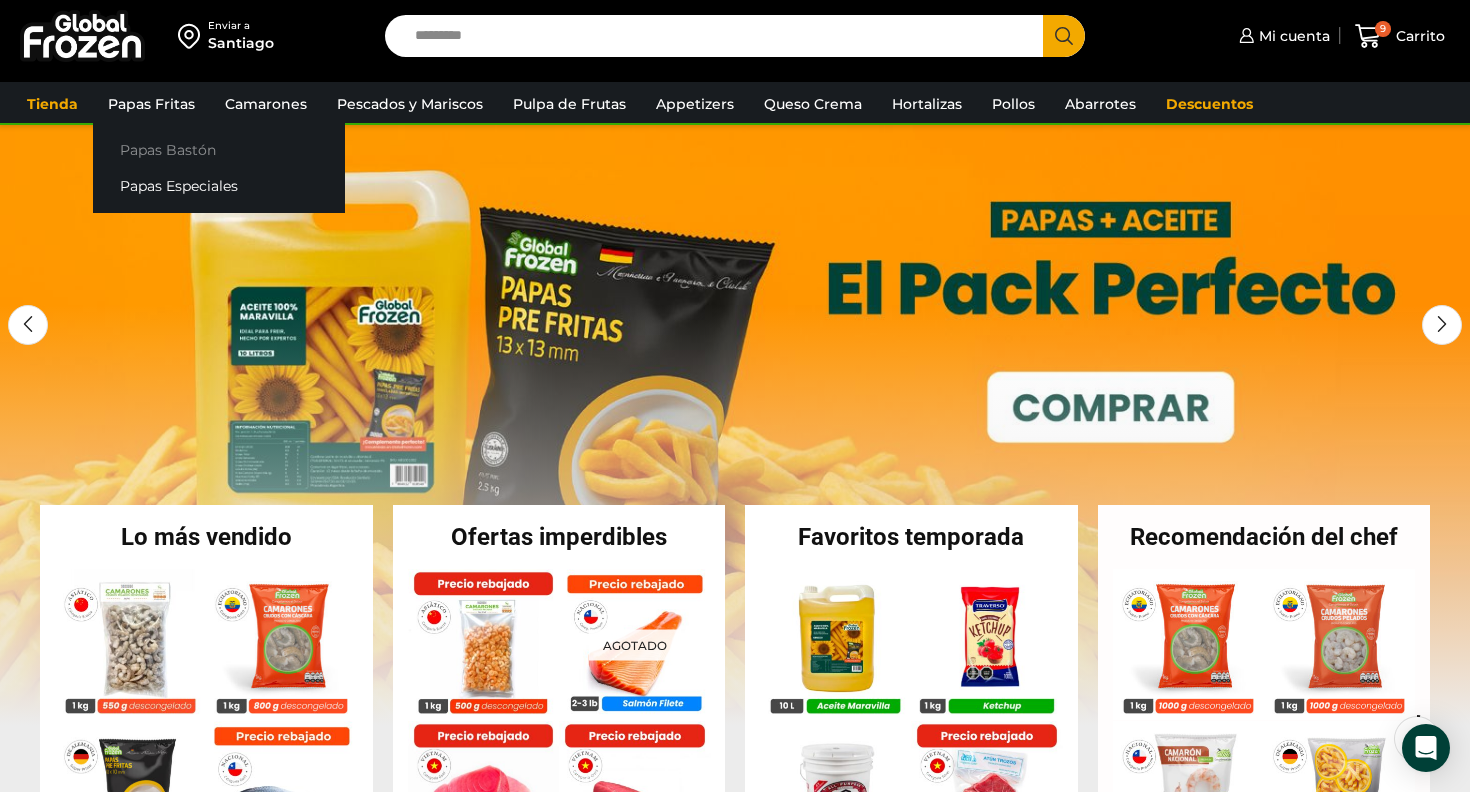 click on "Papas Bastón" at bounding box center [219, 149] 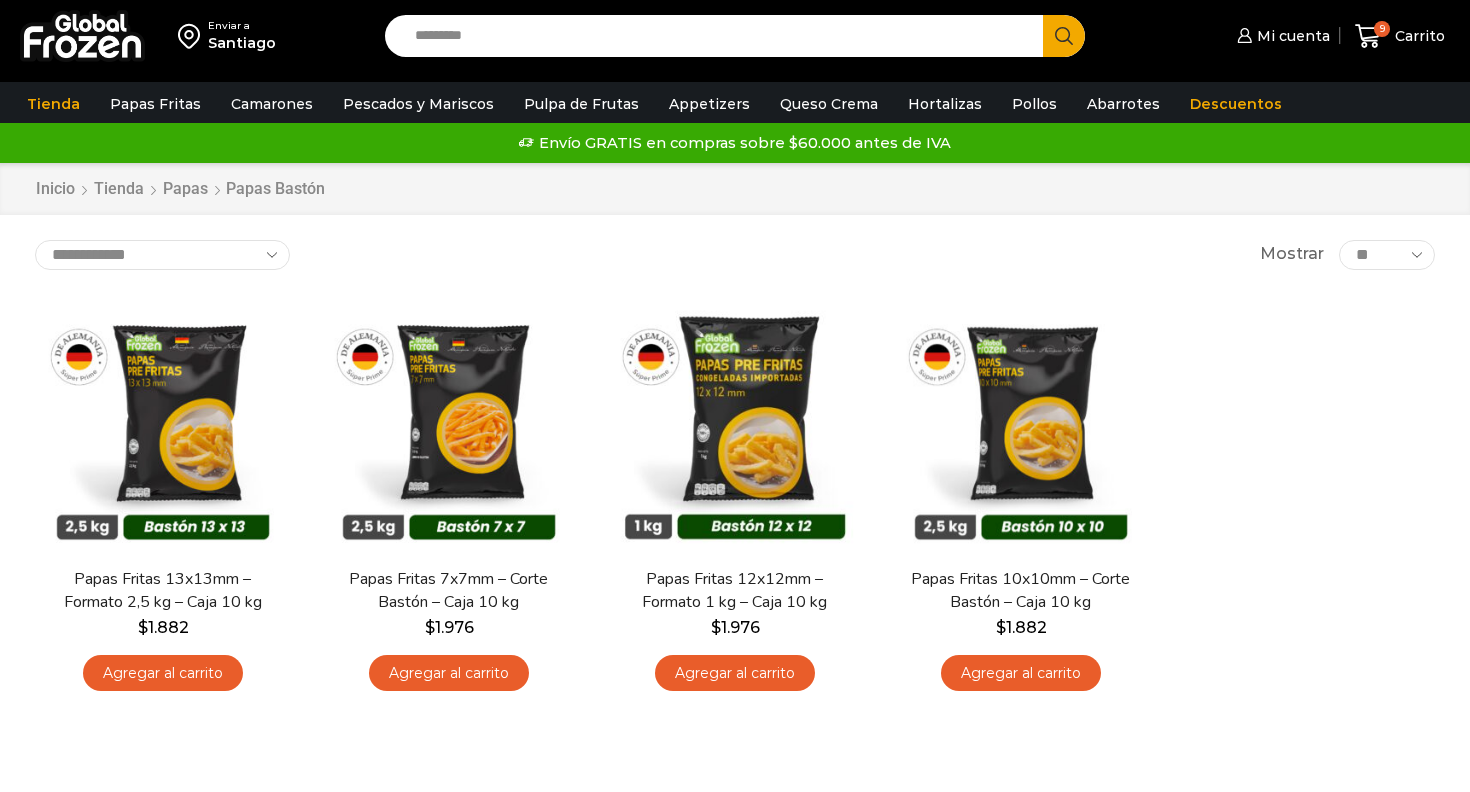 scroll, scrollTop: 0, scrollLeft: 0, axis: both 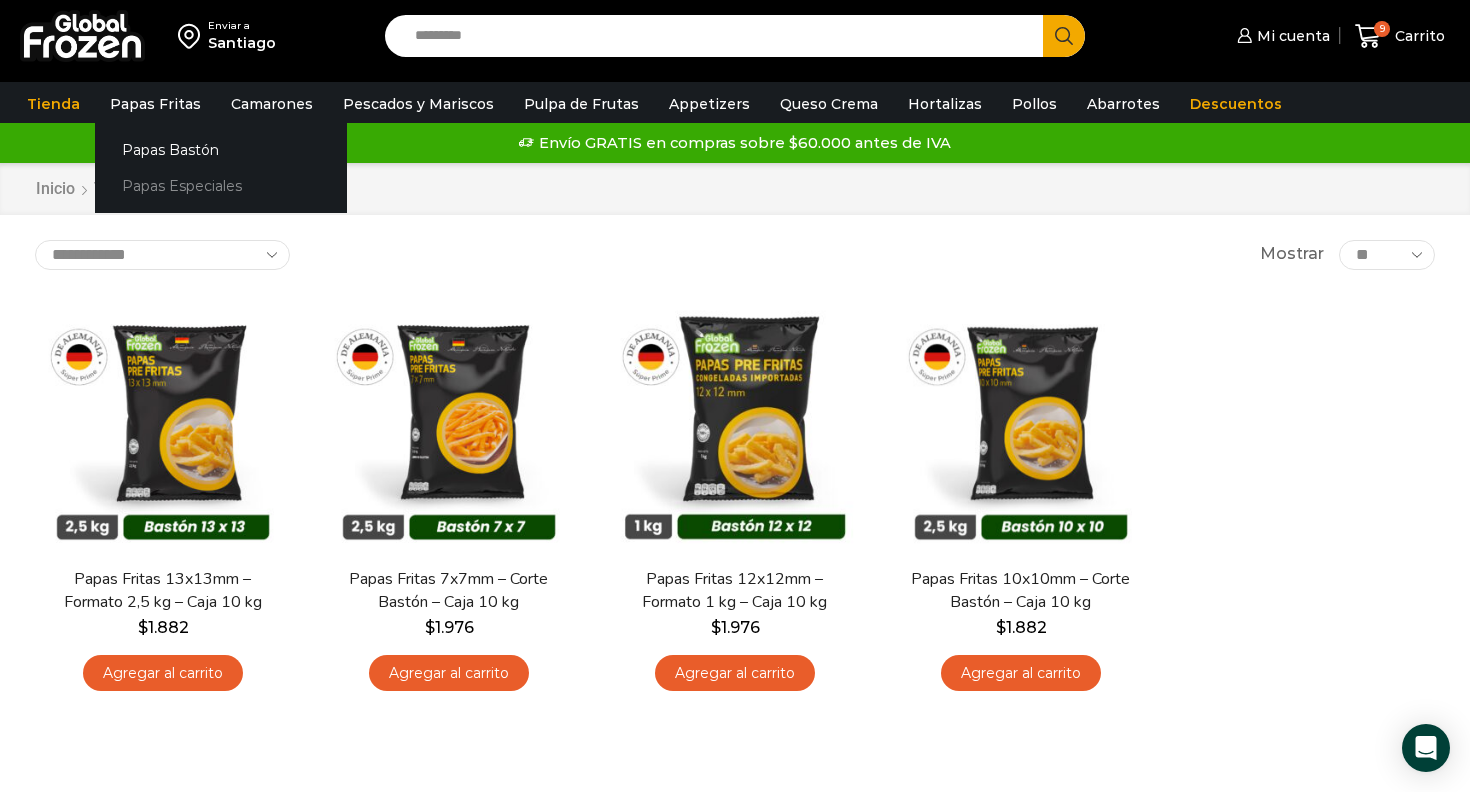 click on "Papas Especiales" at bounding box center [221, 186] 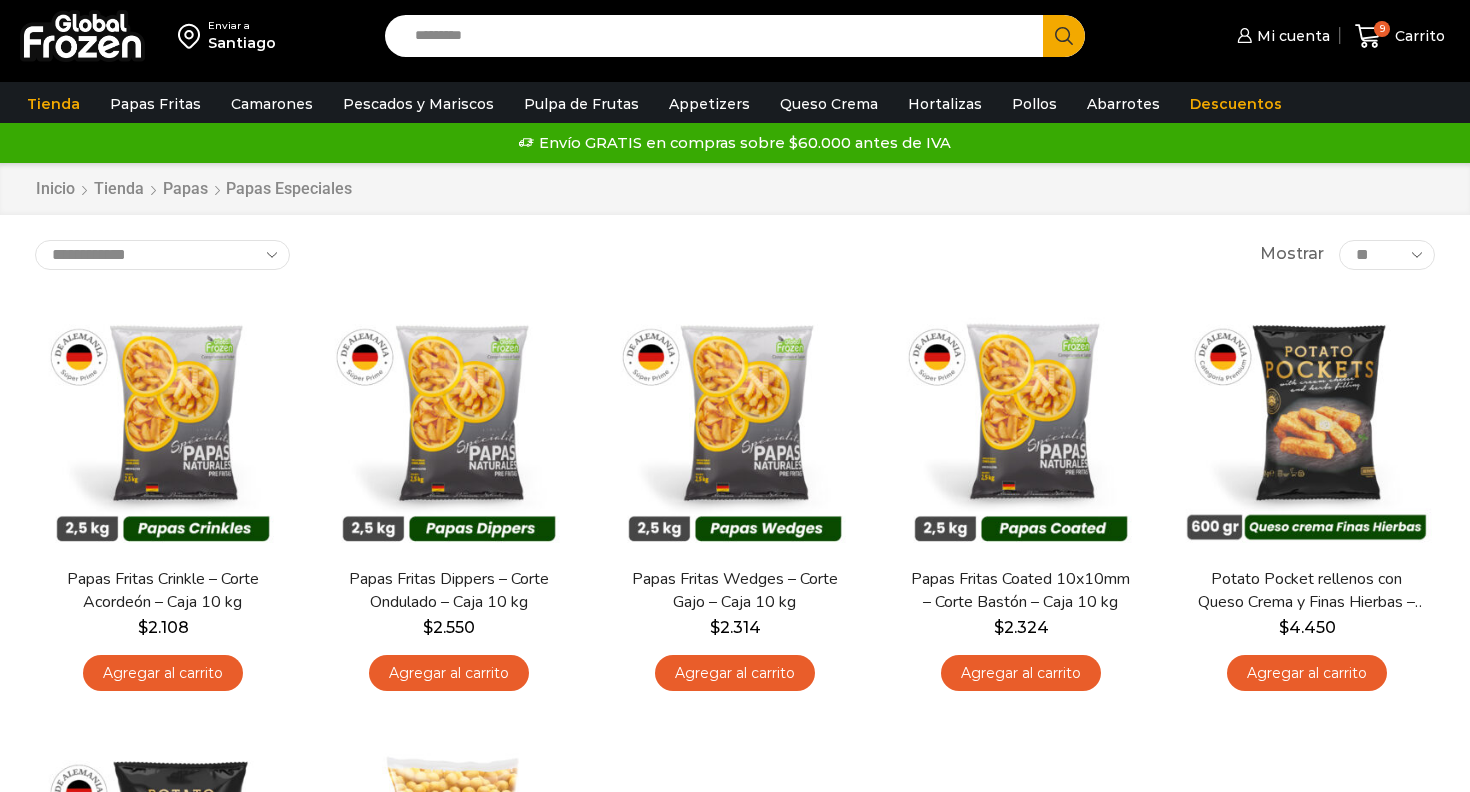scroll, scrollTop: 0, scrollLeft: 0, axis: both 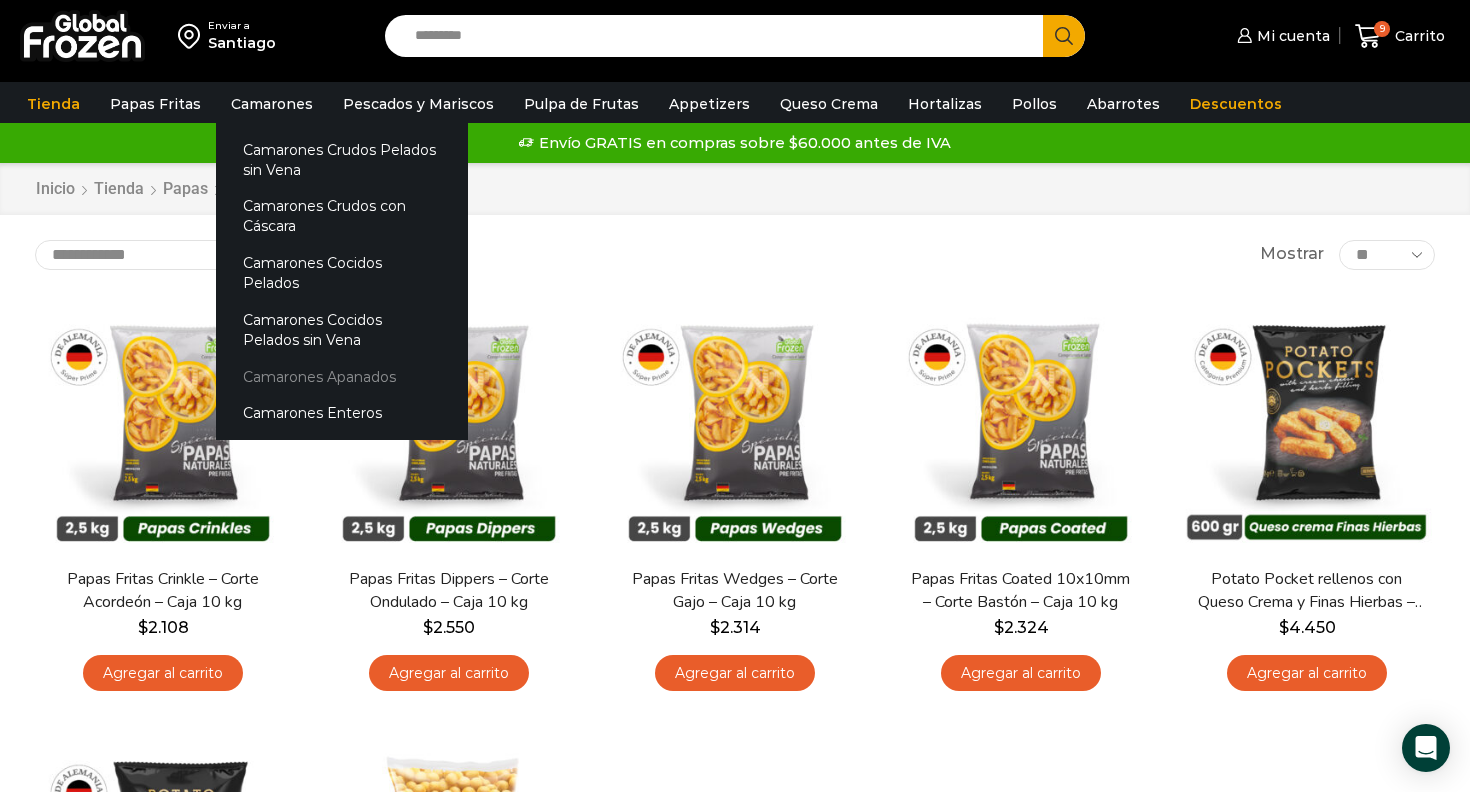 click on "Camarones Apanados" at bounding box center [342, 376] 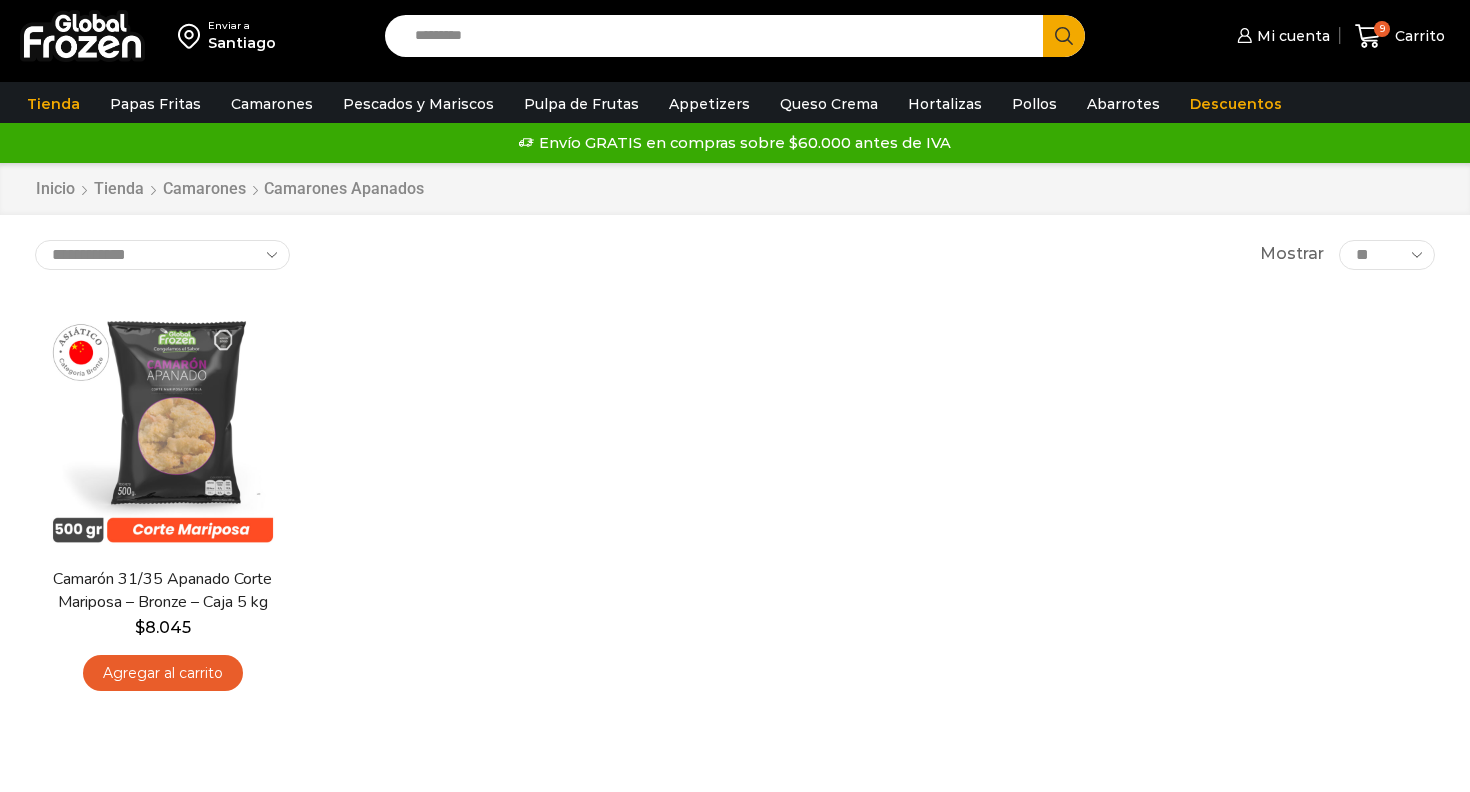 scroll, scrollTop: 0, scrollLeft: 0, axis: both 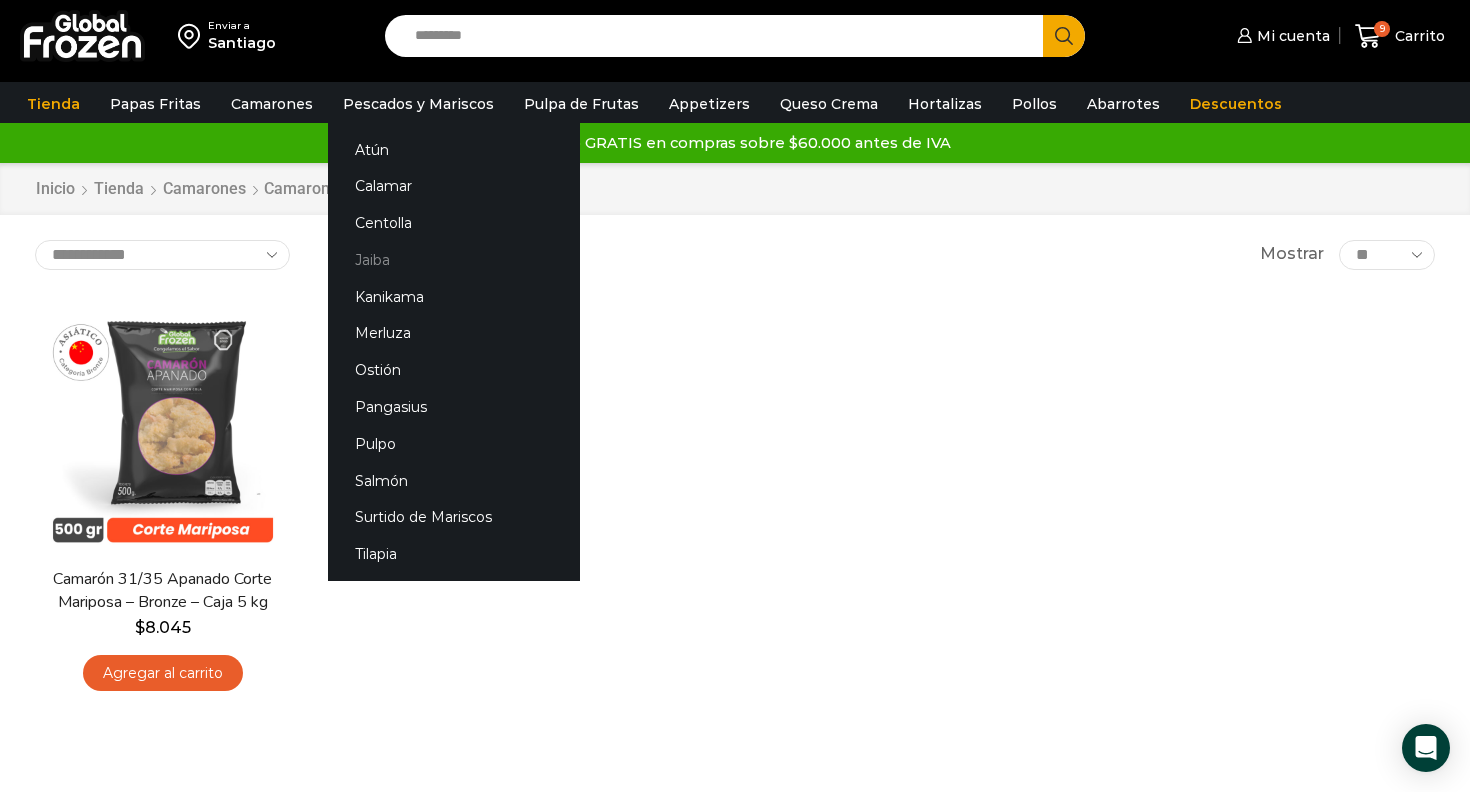 click on "Jaiba" at bounding box center (454, 260) 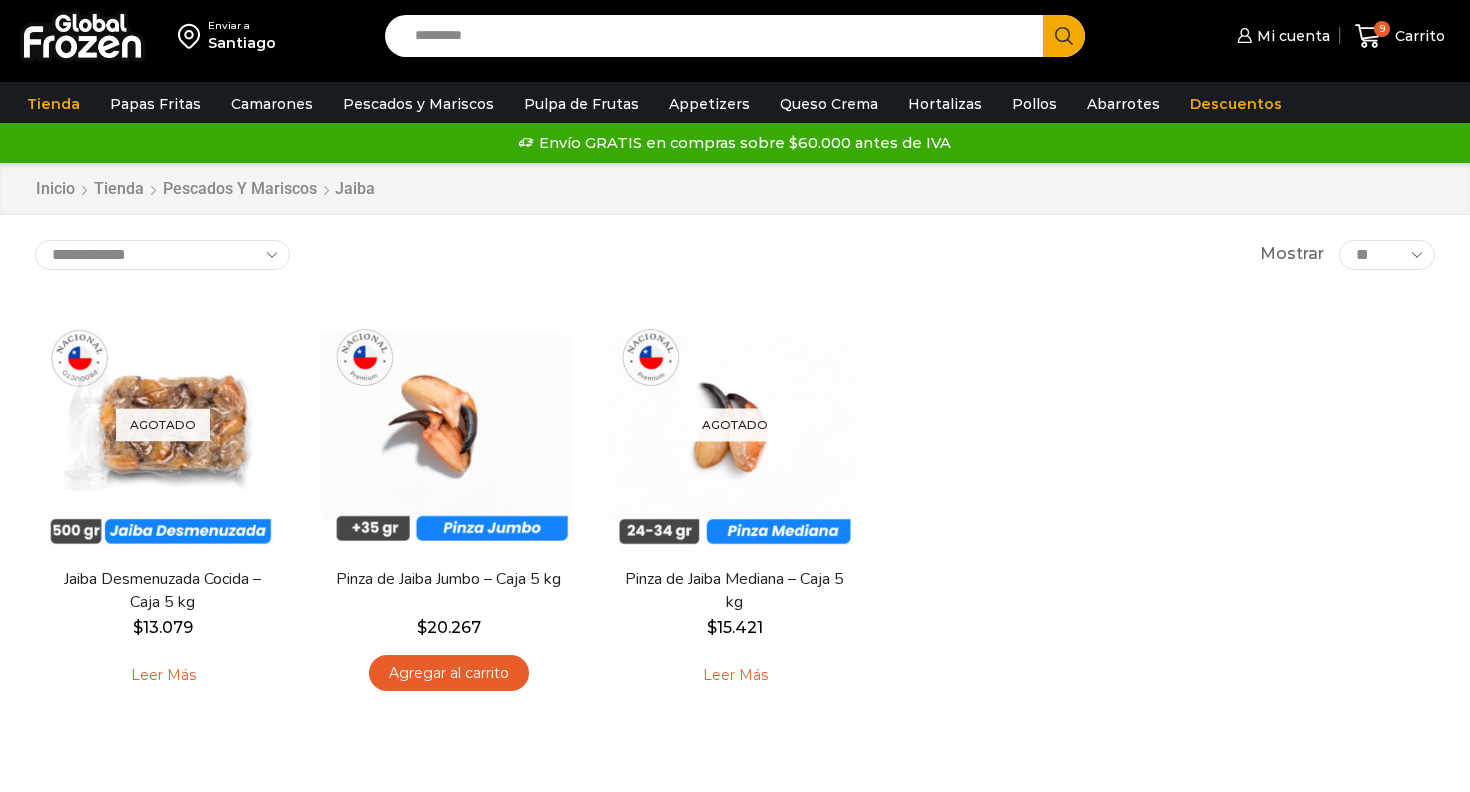 scroll, scrollTop: 0, scrollLeft: 0, axis: both 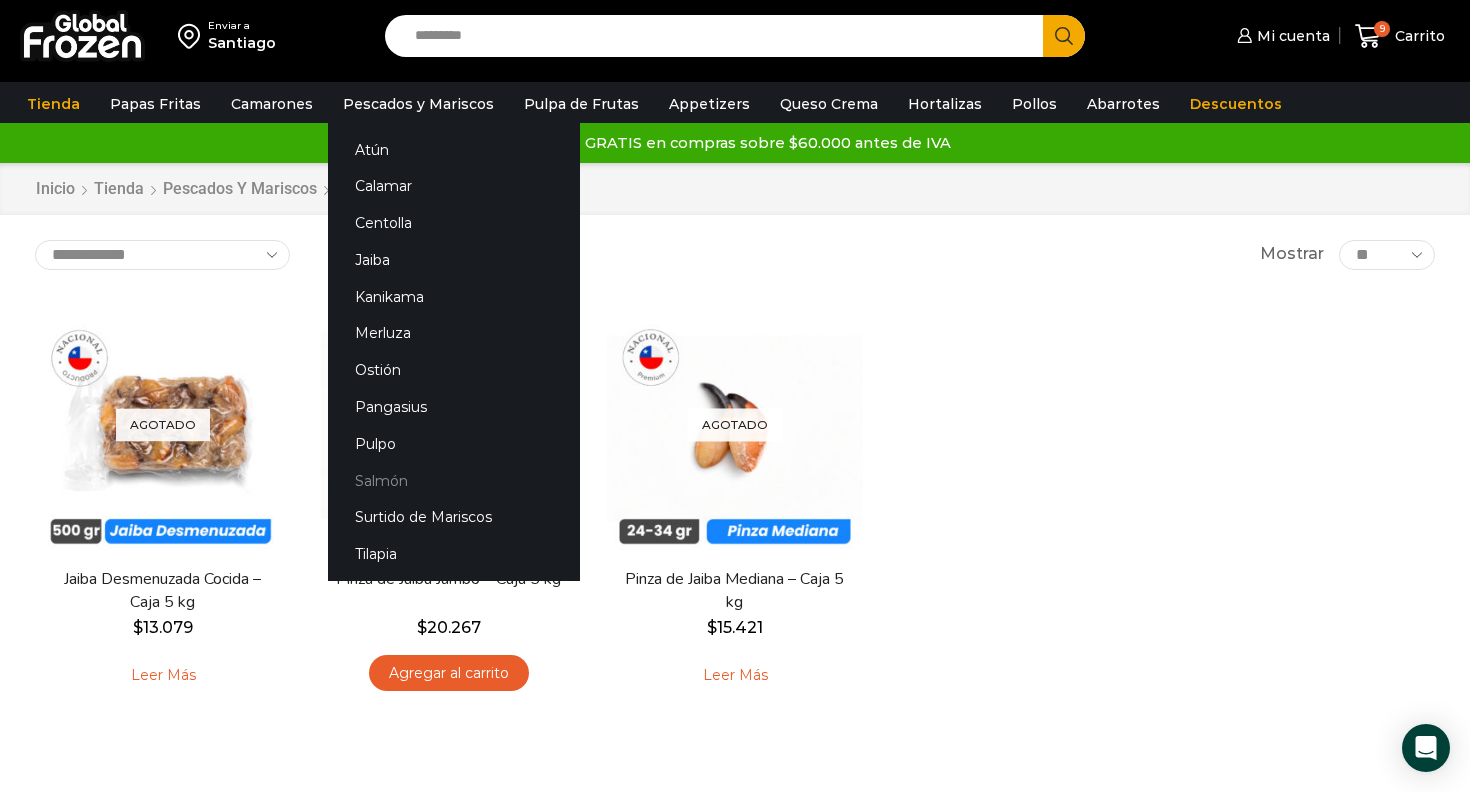 click on "Salmón" at bounding box center [454, 480] 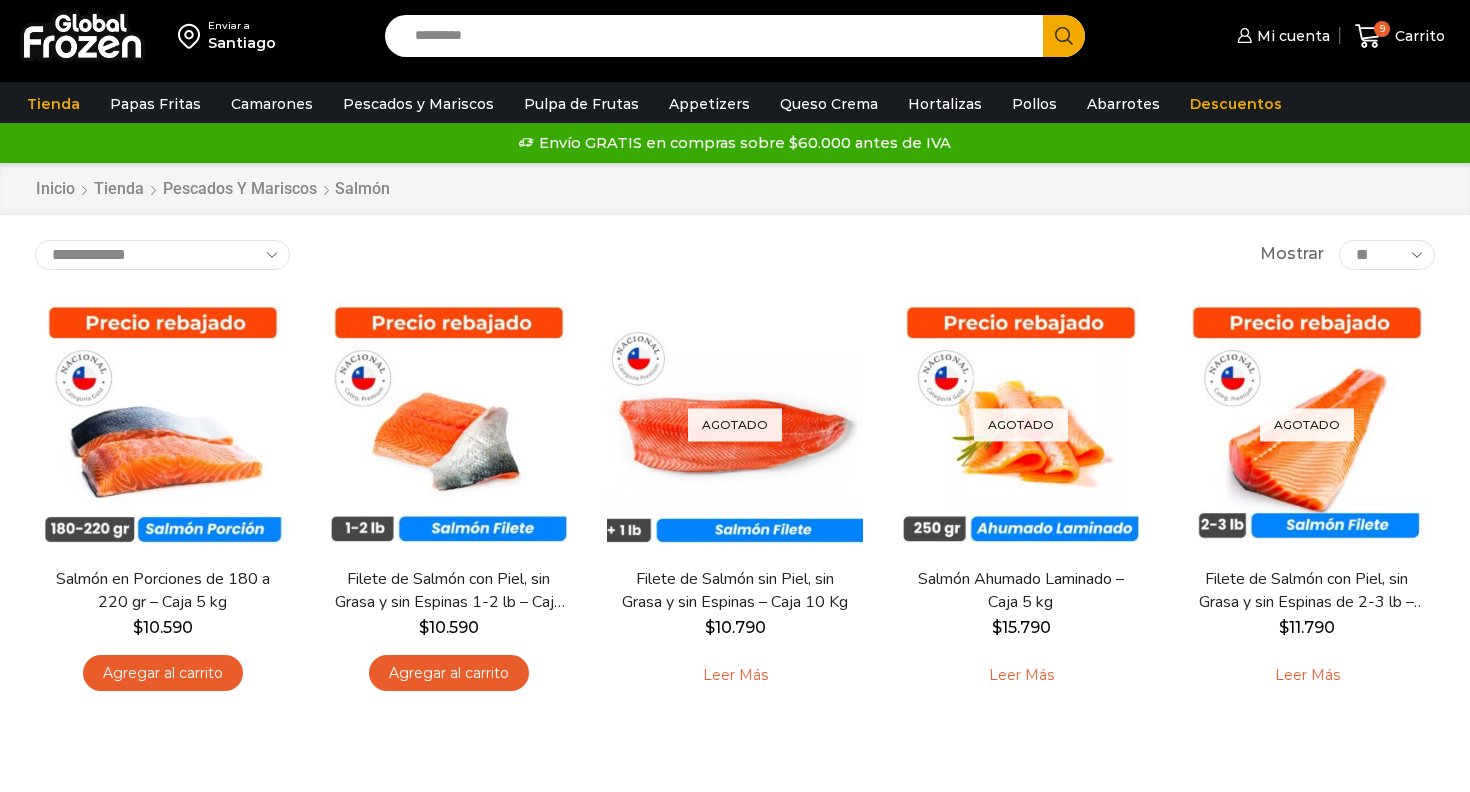 scroll, scrollTop: 0, scrollLeft: 0, axis: both 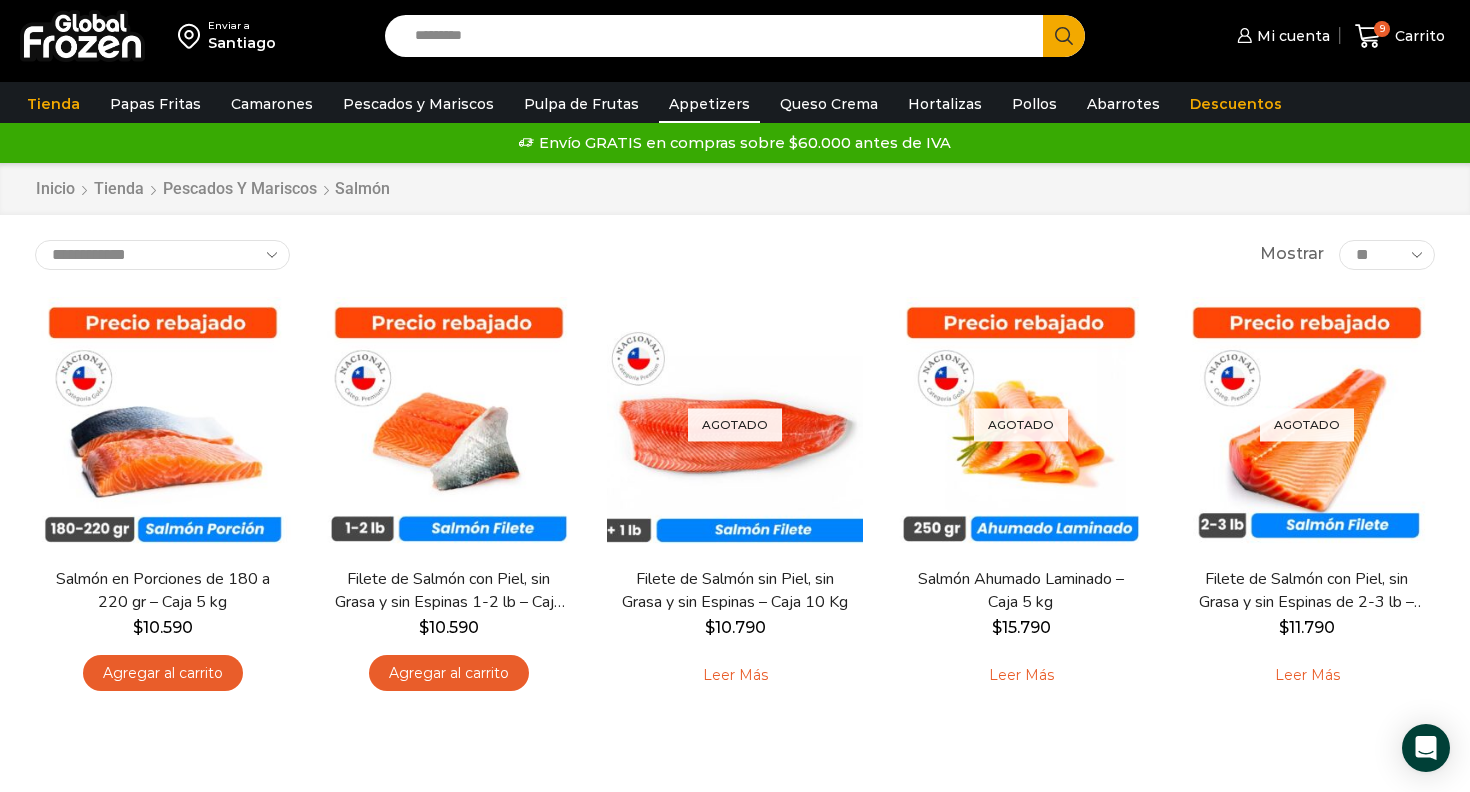 click on "Appetizers" at bounding box center [709, 104] 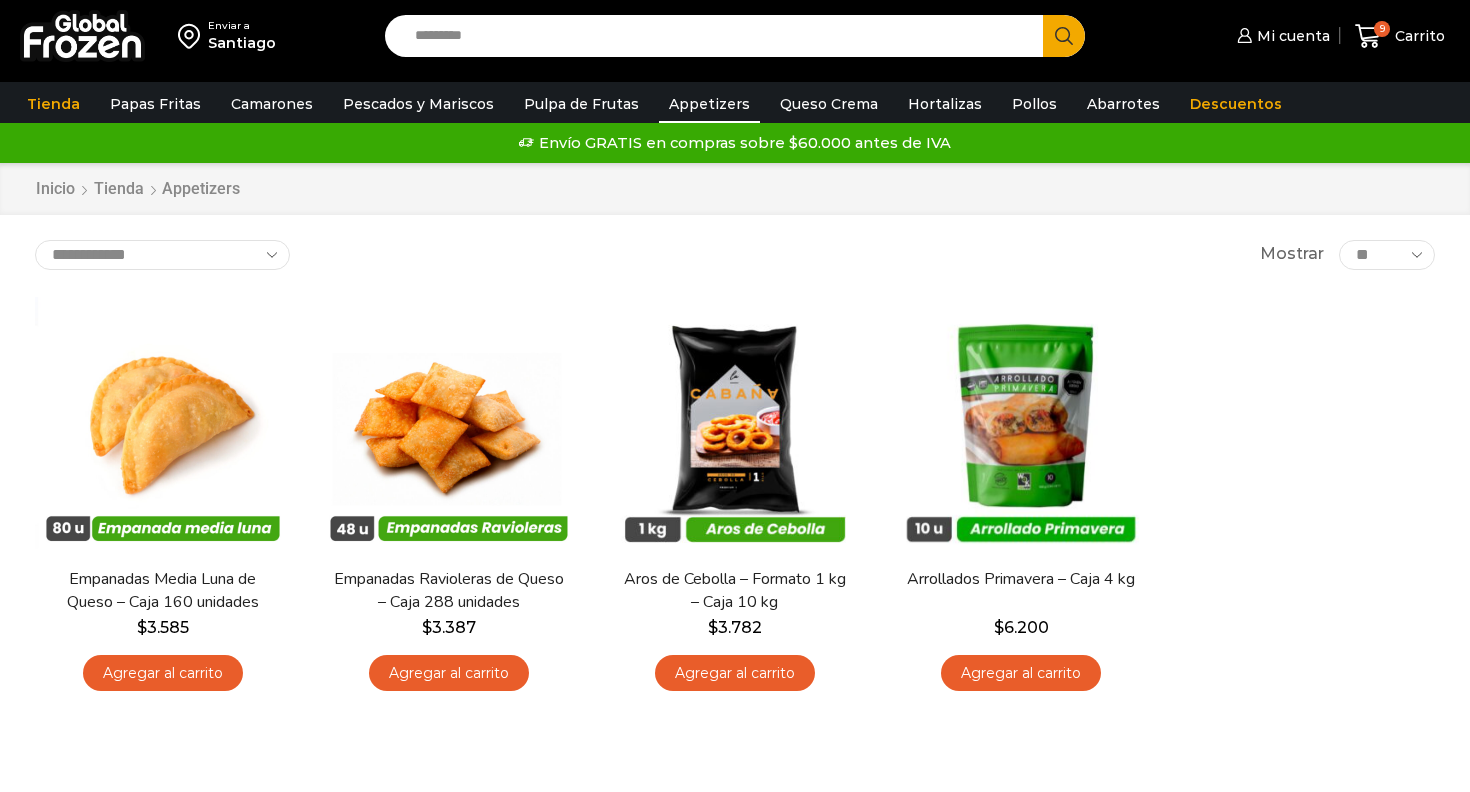 scroll, scrollTop: 0, scrollLeft: 0, axis: both 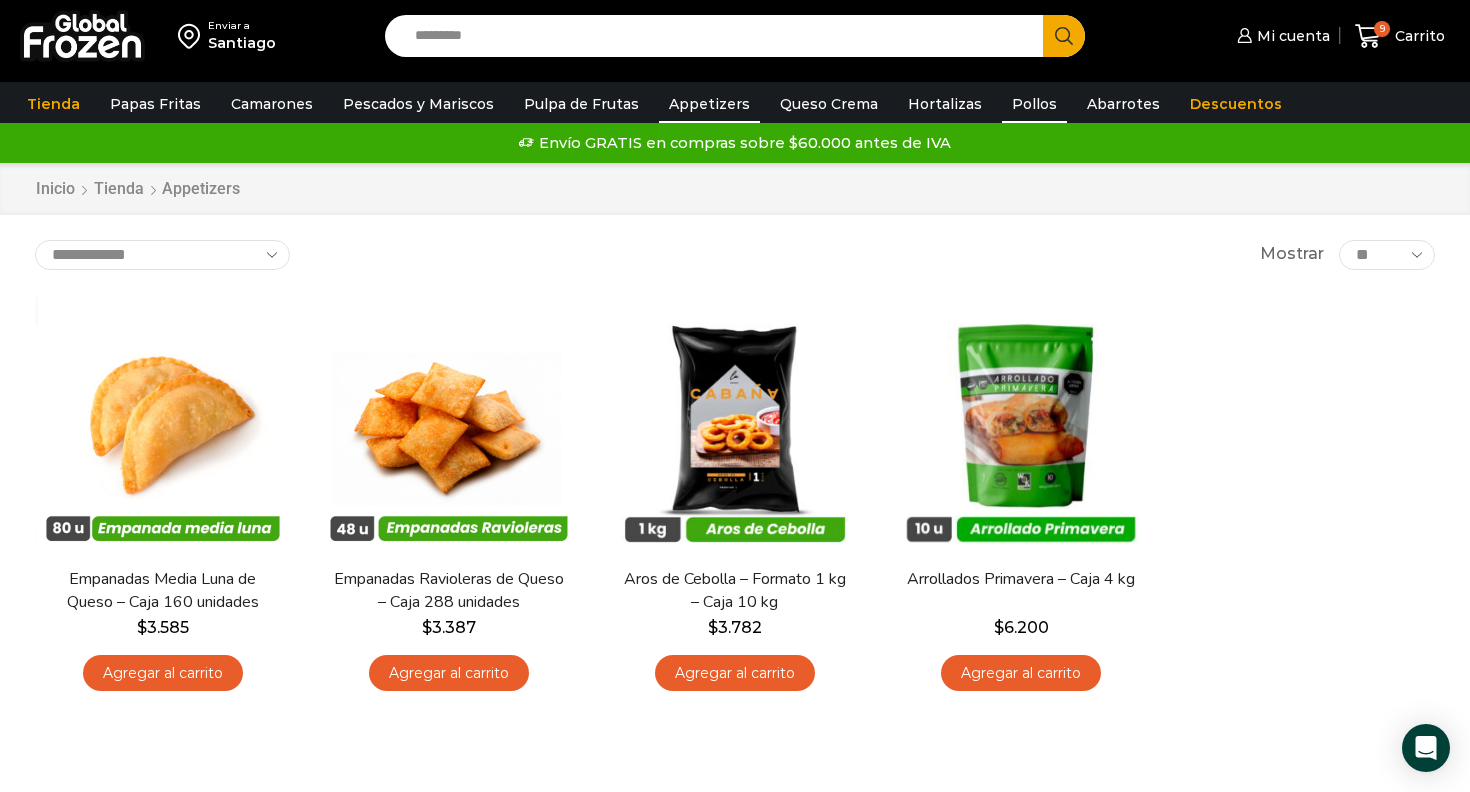 click on "Pollos" at bounding box center (1034, 104) 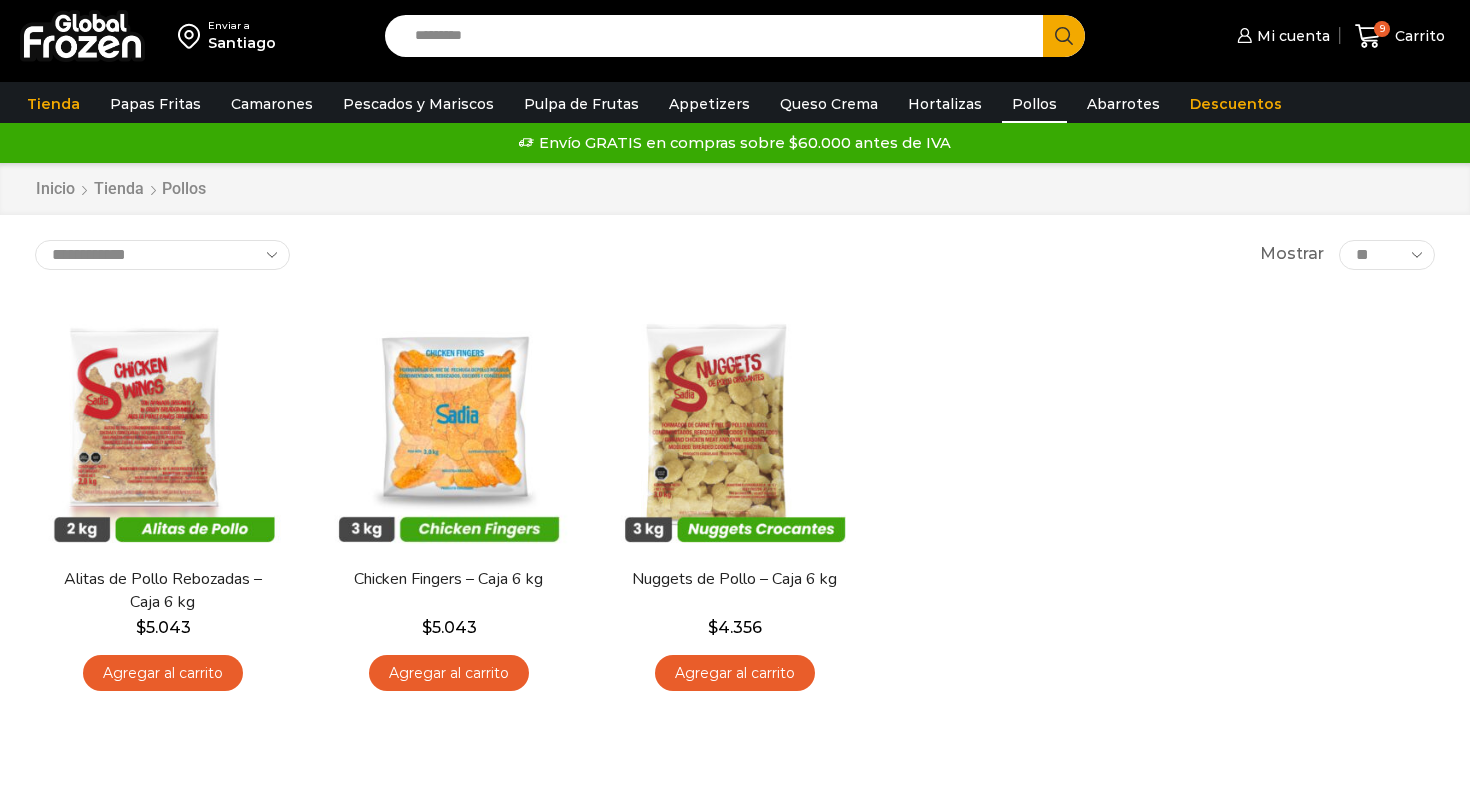 scroll, scrollTop: 0, scrollLeft: 0, axis: both 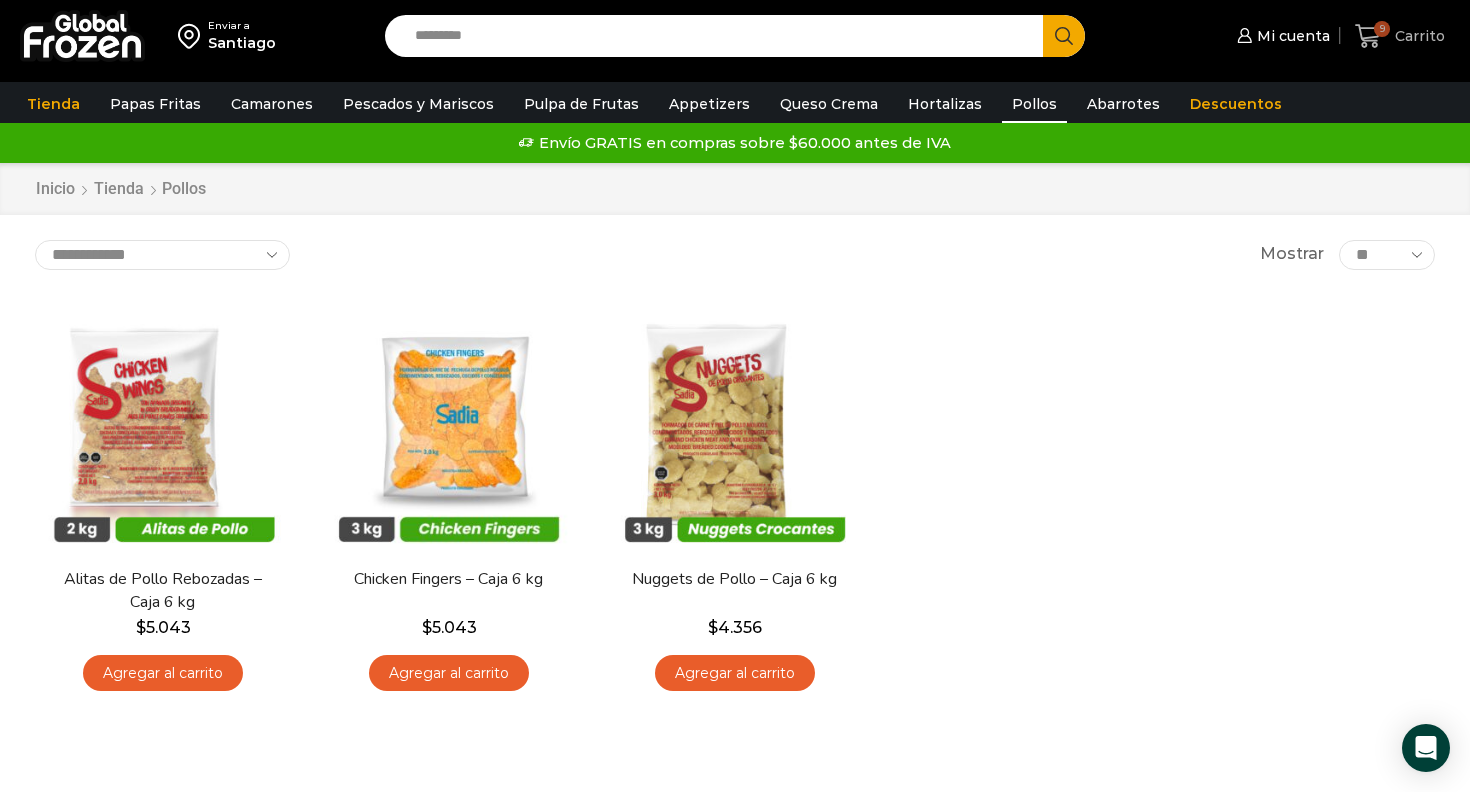 click 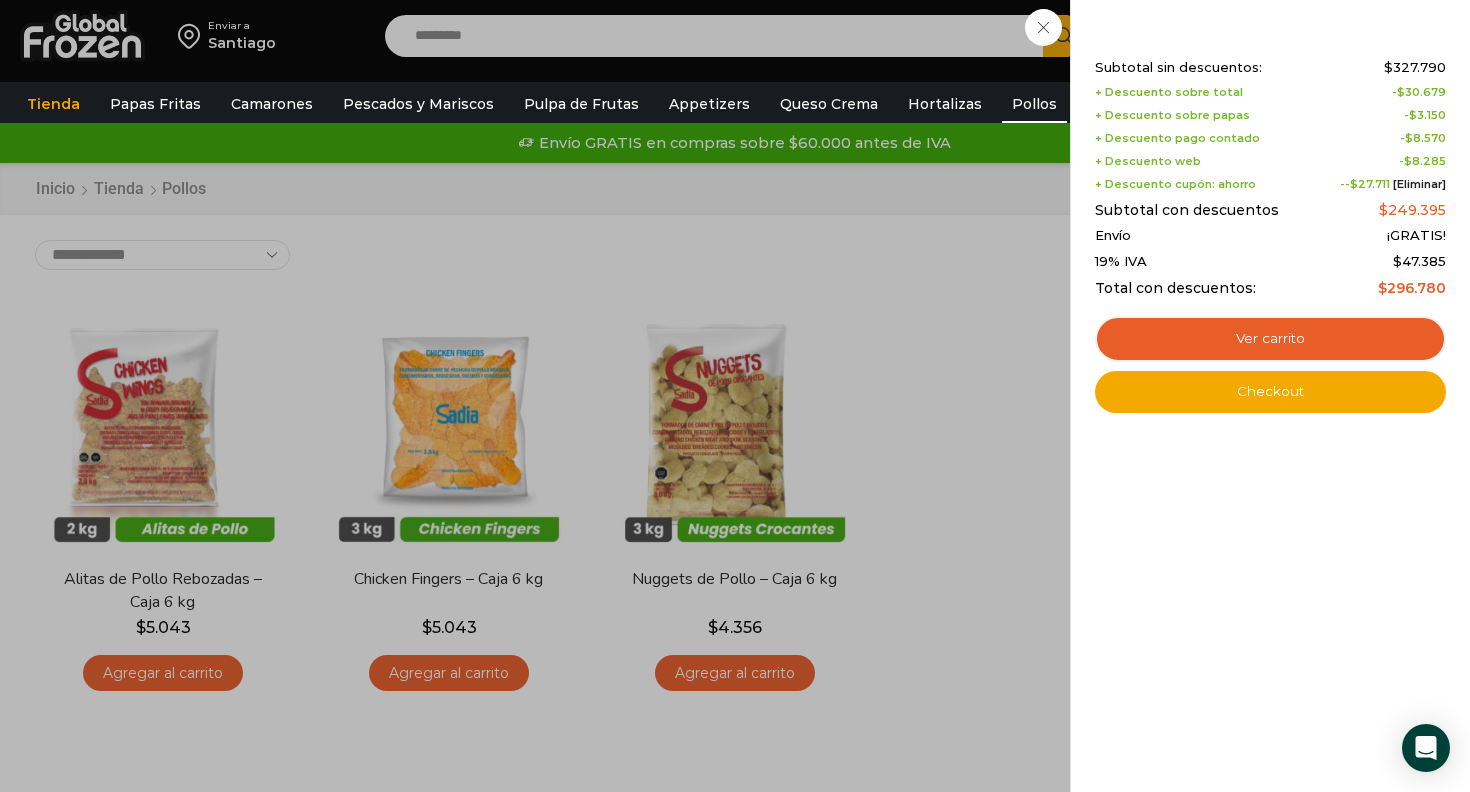 click on "9
Carrito
9
9
Shopping Cart
Shopping cart                     (9)
Subtotal sin descuentos: $ 327.790
+ Descuento sobre total - $ 30.679
+ Descuento sobre papas - $ 3.150
- $" at bounding box center (1400, 36) 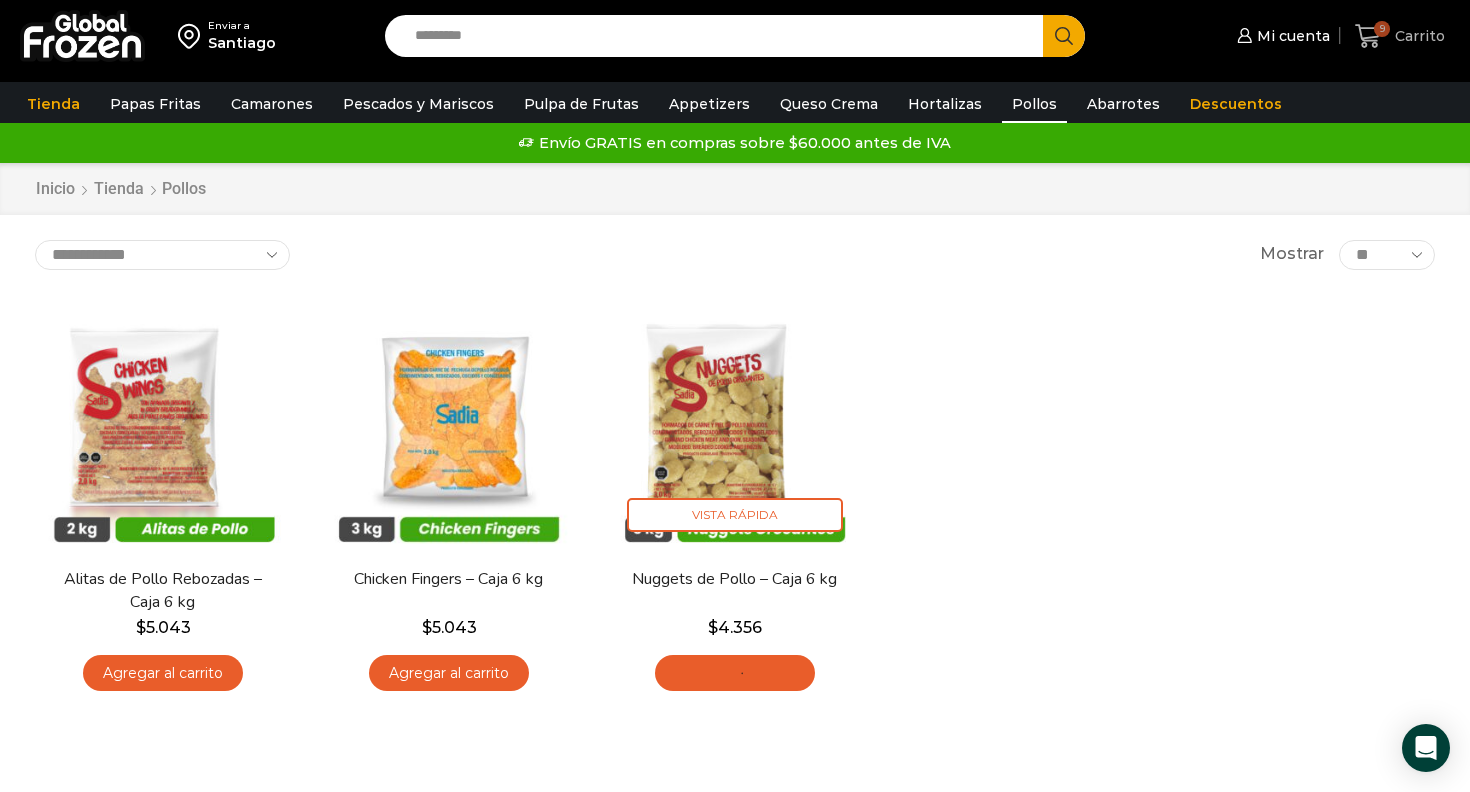 click on "9" at bounding box center (1382, 29) 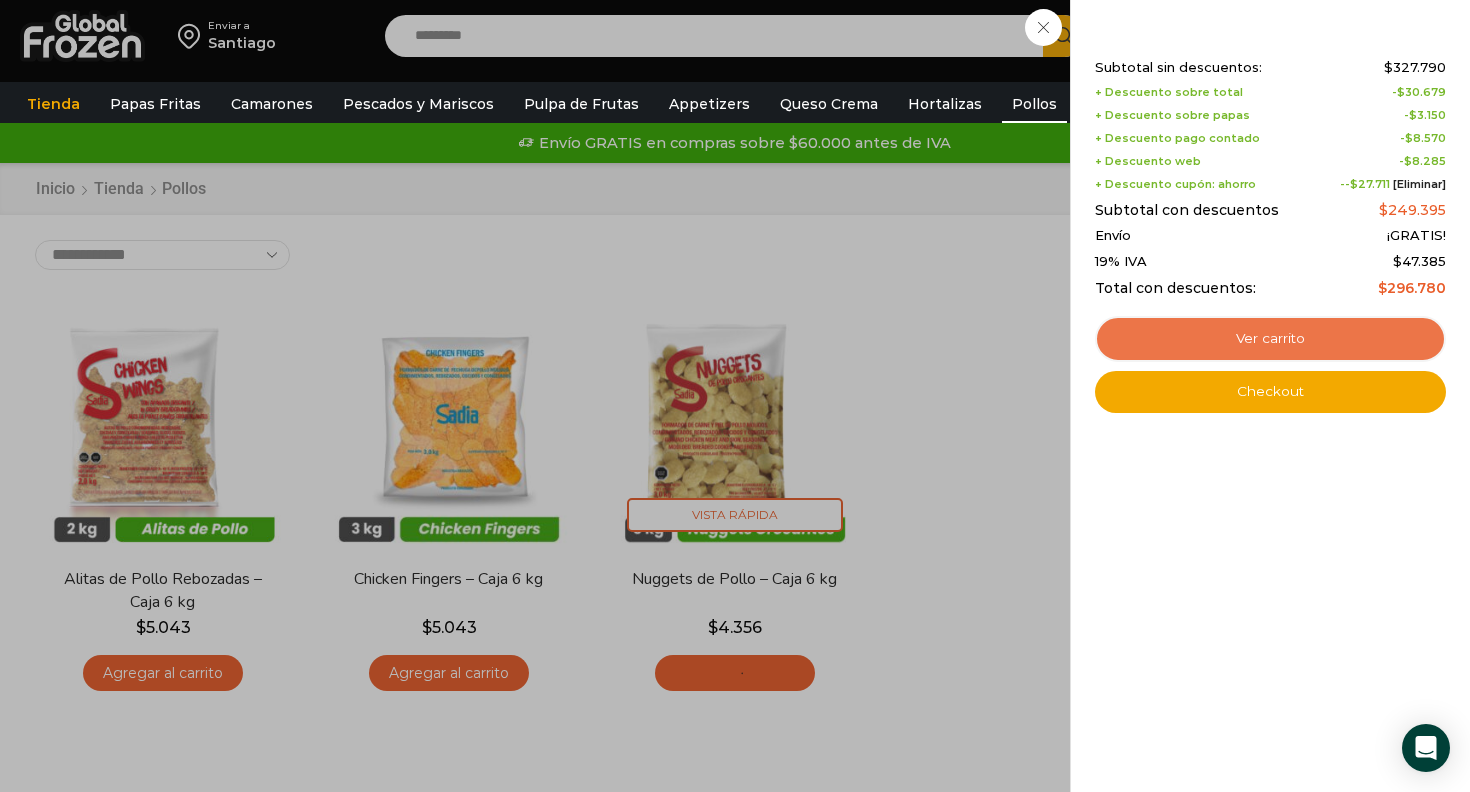 click on "Ver carrito" at bounding box center [1270, 339] 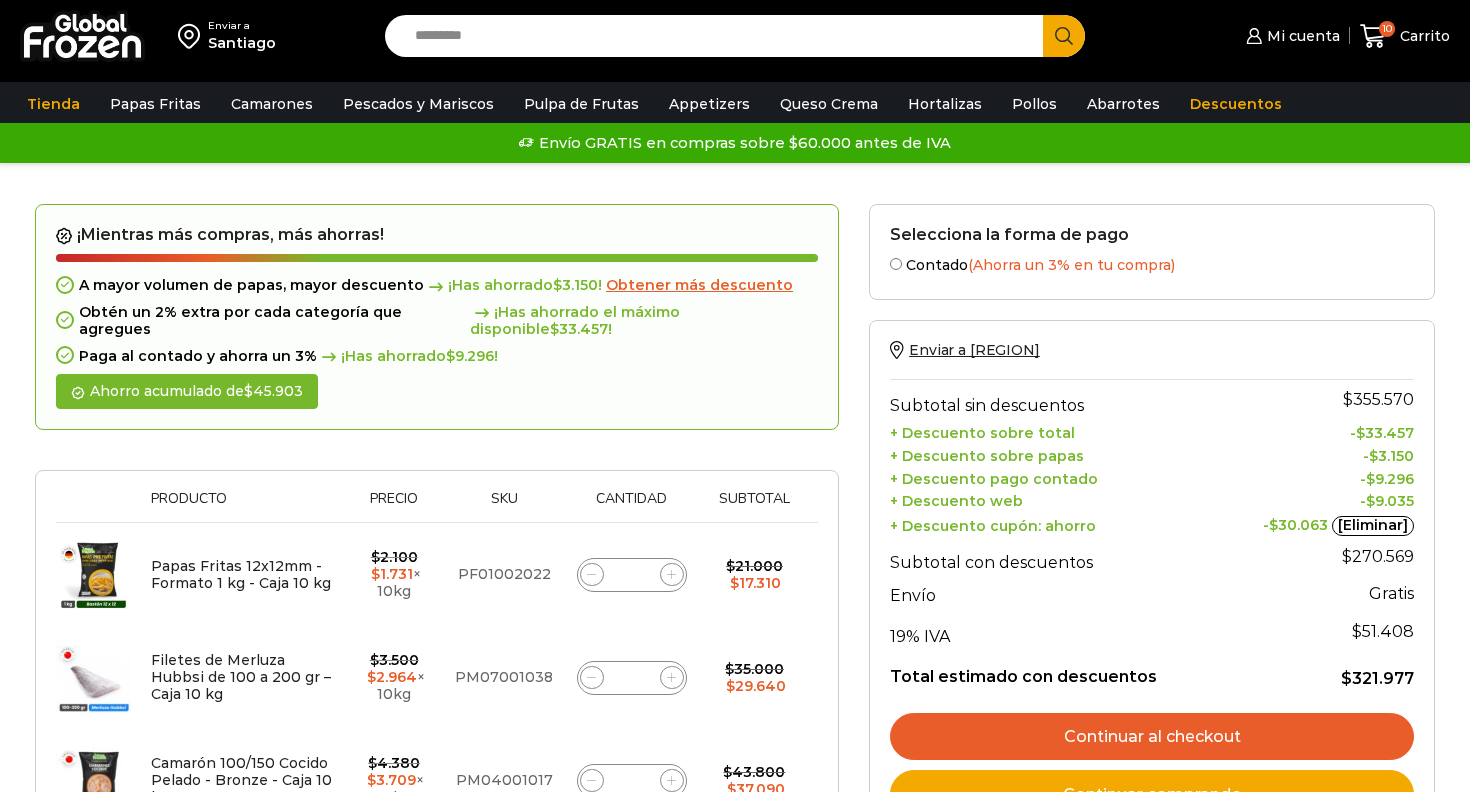 scroll, scrollTop: 0, scrollLeft: 0, axis: both 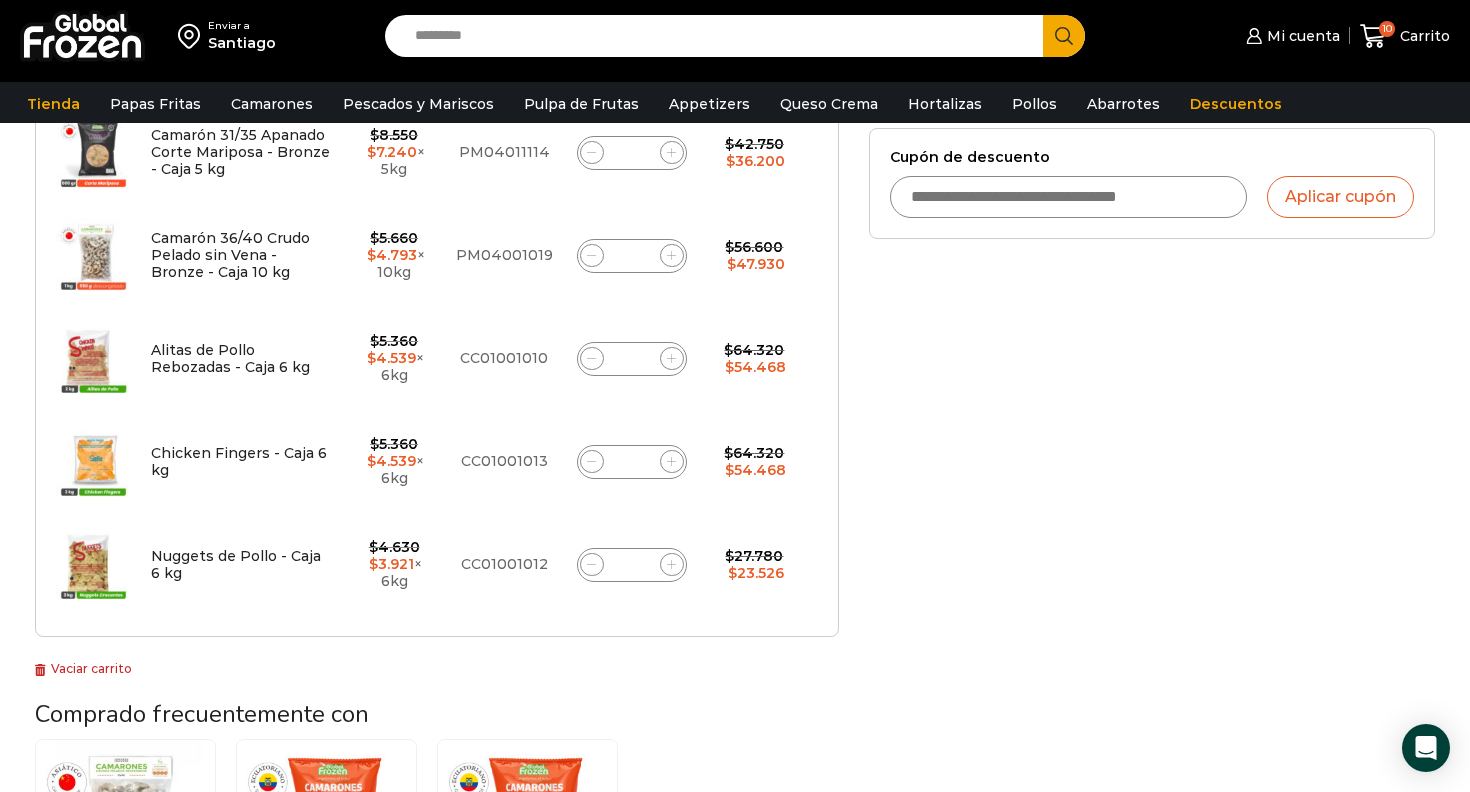 click 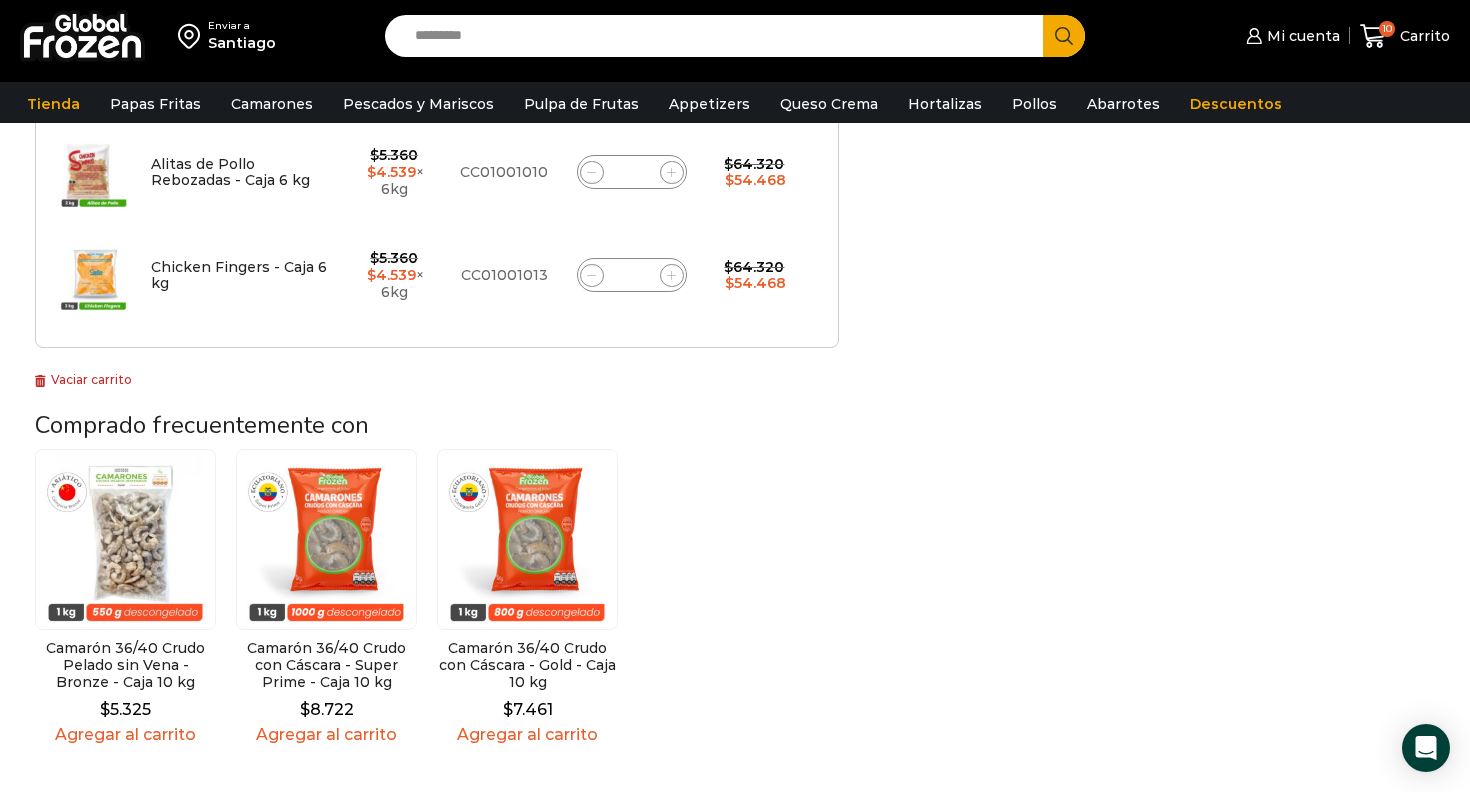 scroll, scrollTop: 627, scrollLeft: 0, axis: vertical 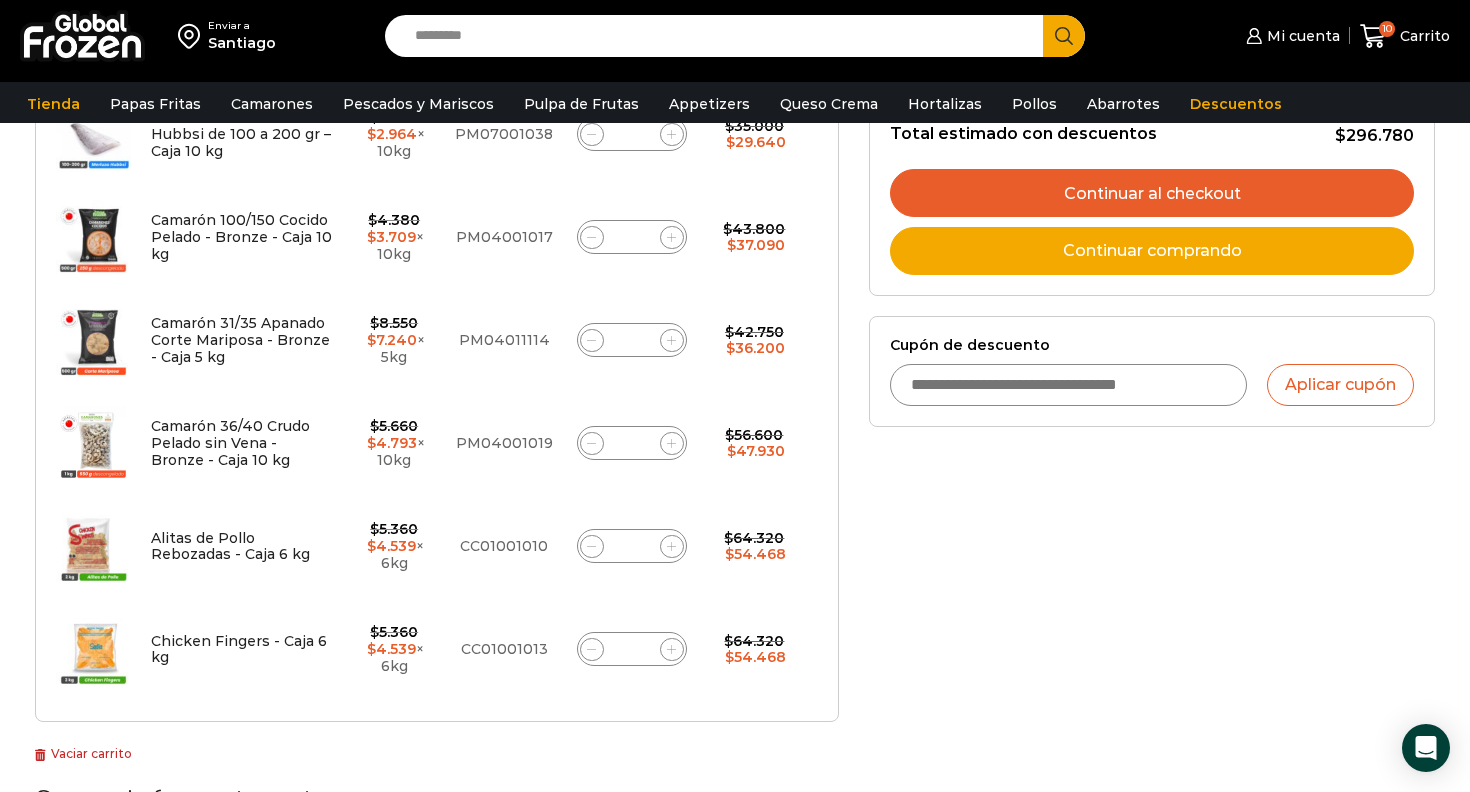 click 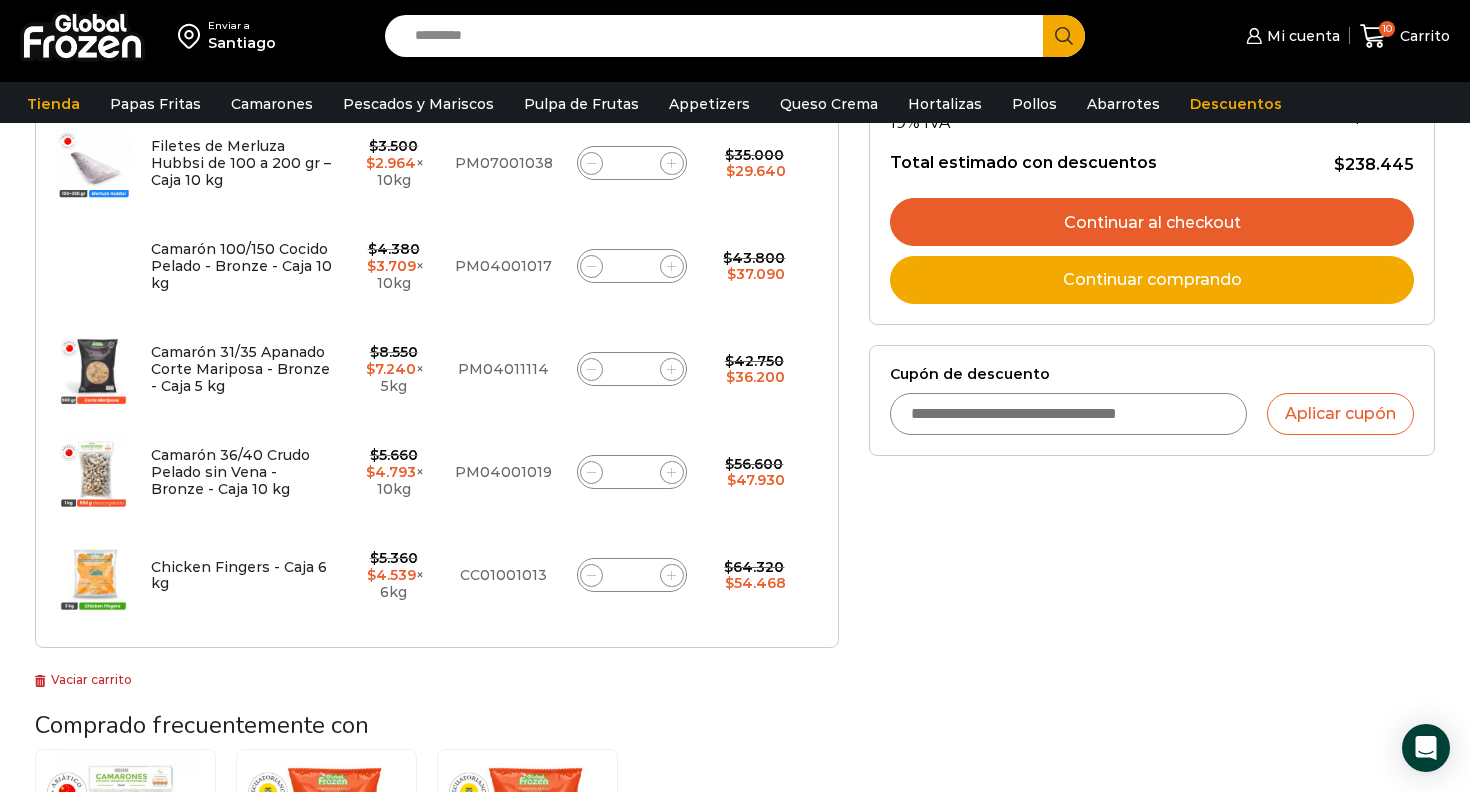scroll, scrollTop: 592, scrollLeft: 0, axis: vertical 